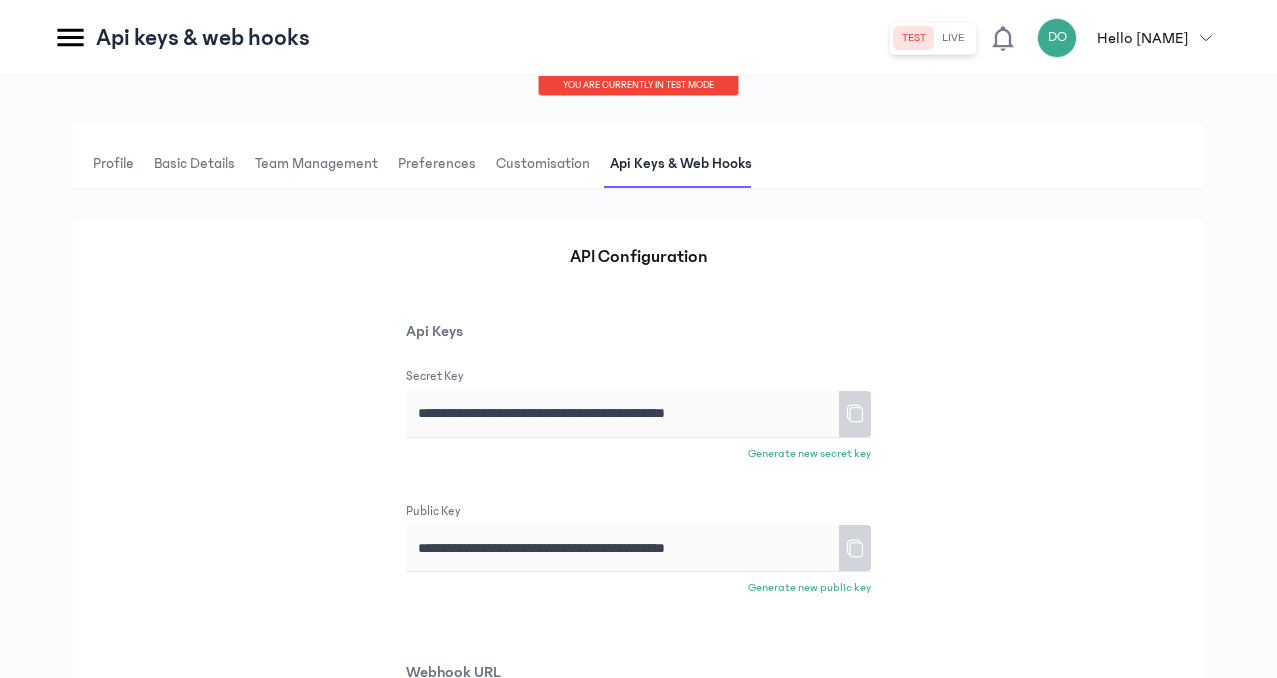 scroll, scrollTop: 0, scrollLeft: 0, axis: both 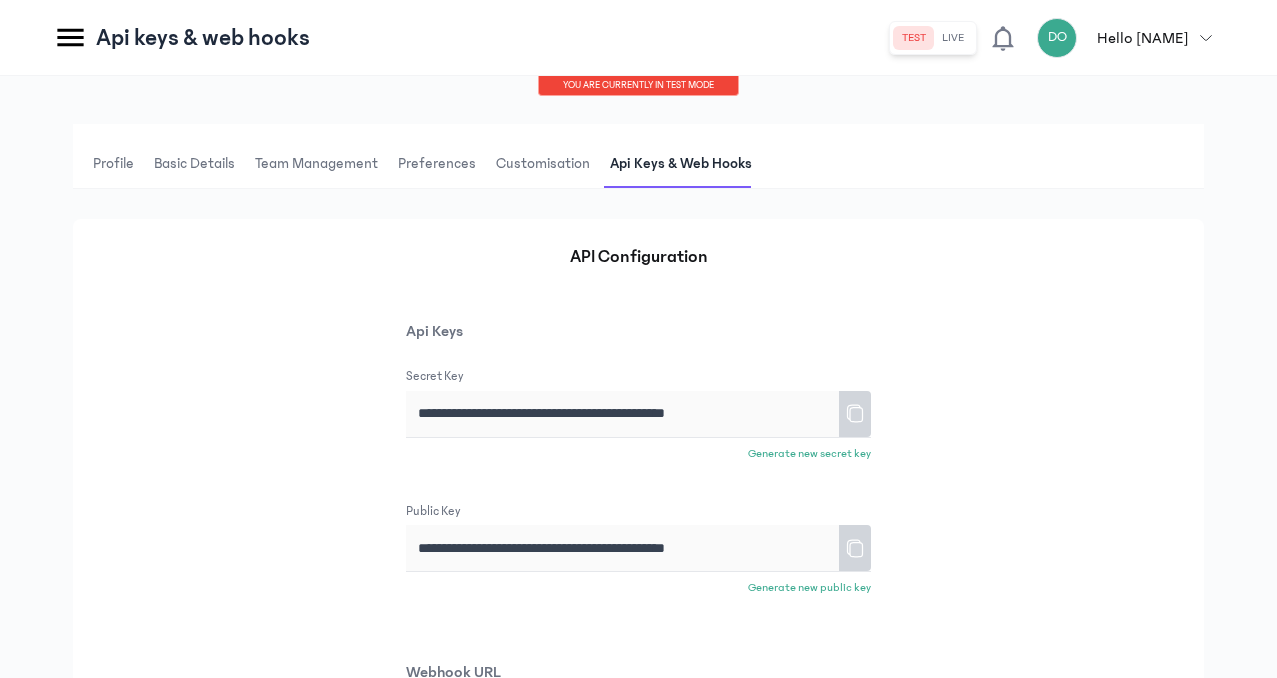 click on "Preferences" at bounding box center (437, 164) 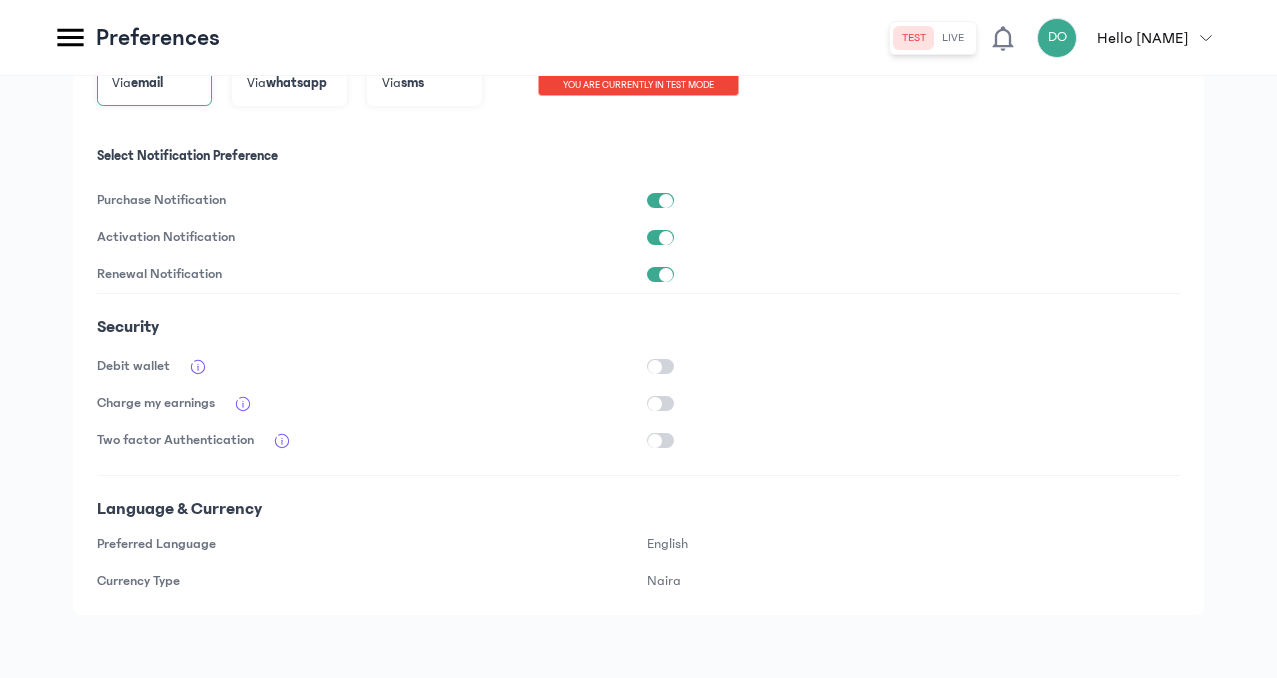 scroll, scrollTop: 462, scrollLeft: 0, axis: vertical 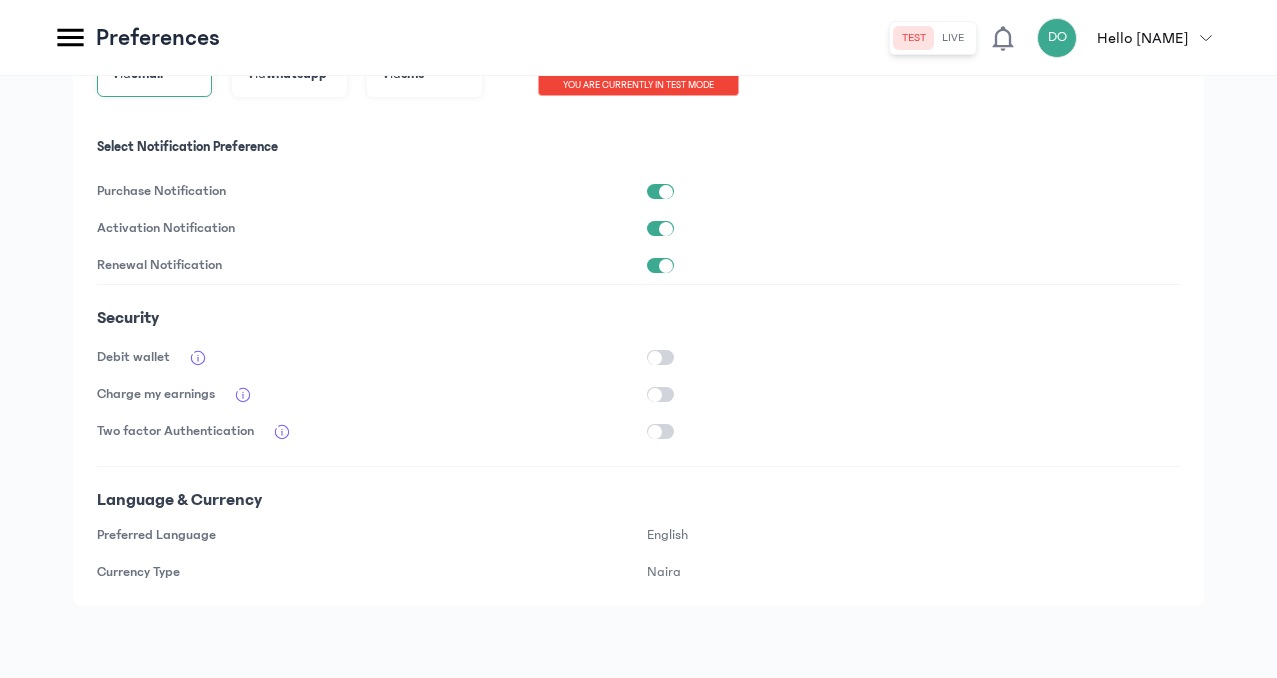 click at bounding box center (655, 358) 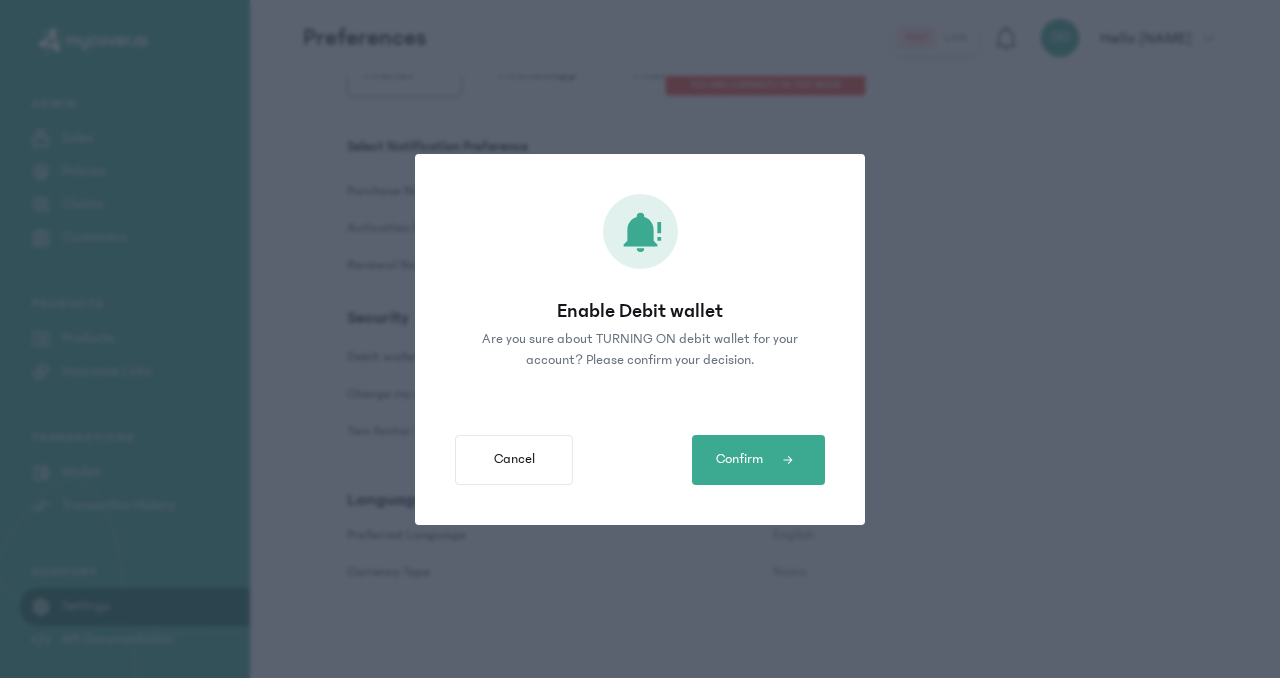 click on "Enable Debit wallet Are you sure about TURNING ON debit wallet for your account? Please confirm your decision. Cancel Confirm" 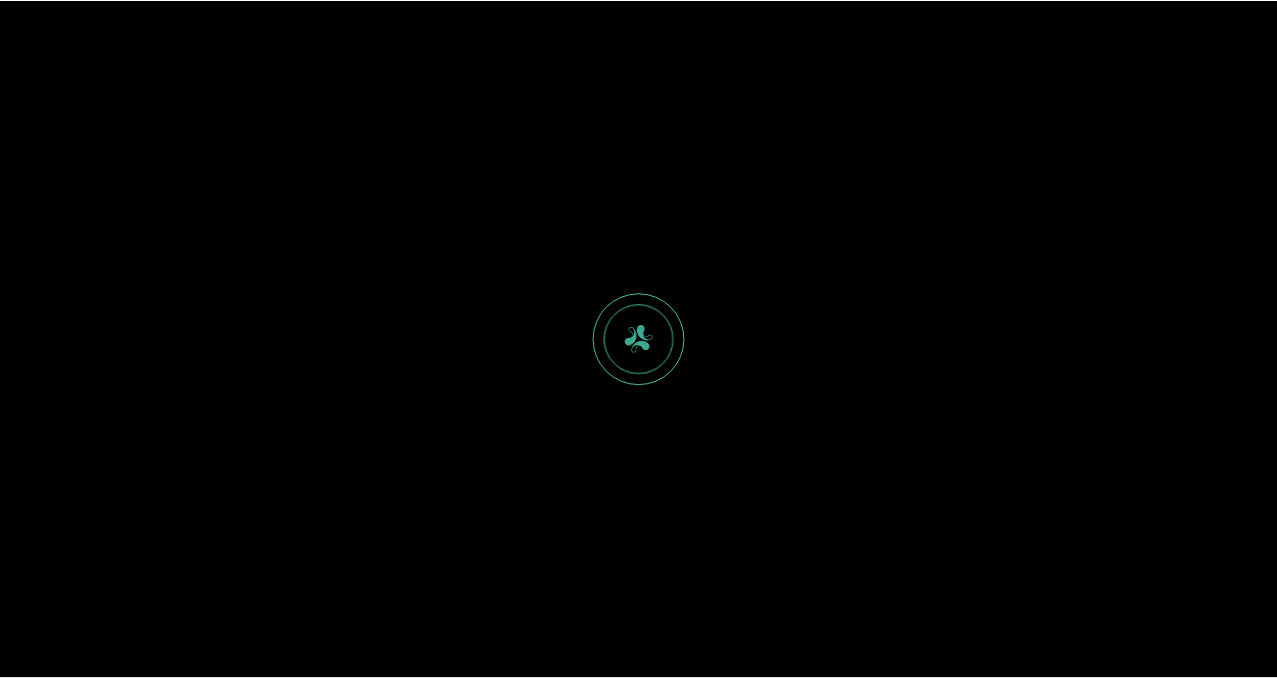 scroll, scrollTop: 0, scrollLeft: 0, axis: both 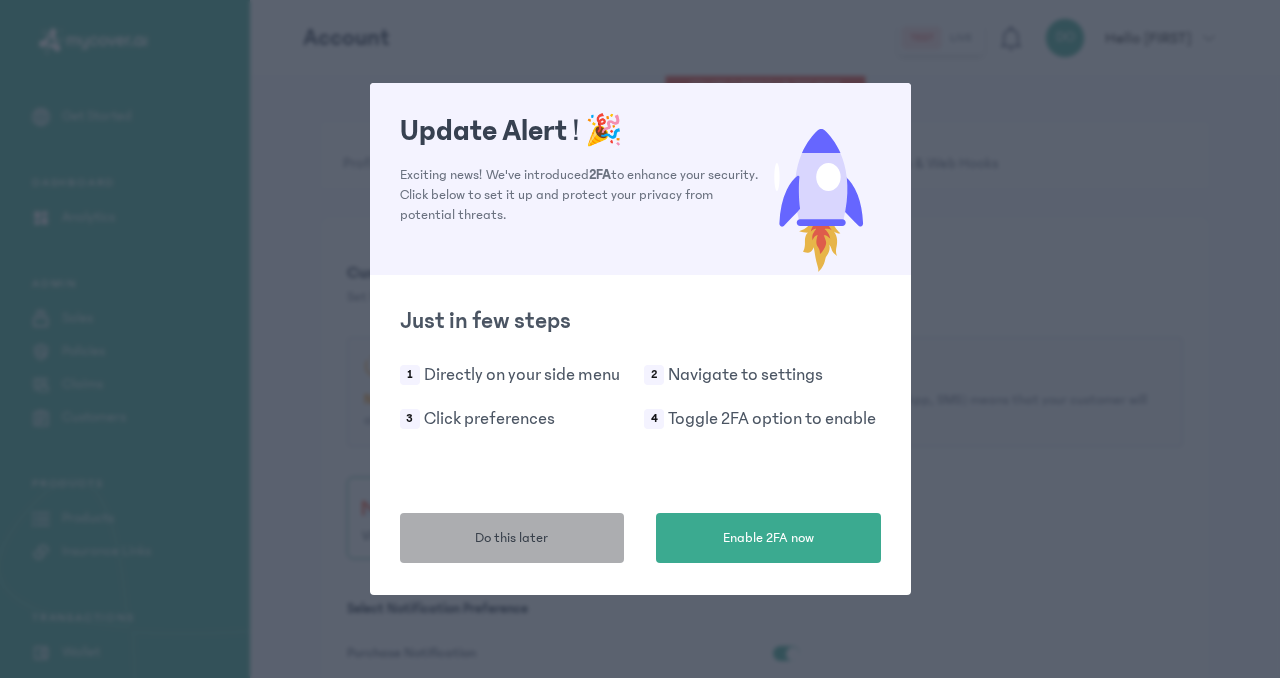 click on "Do this later" at bounding box center [512, 538] 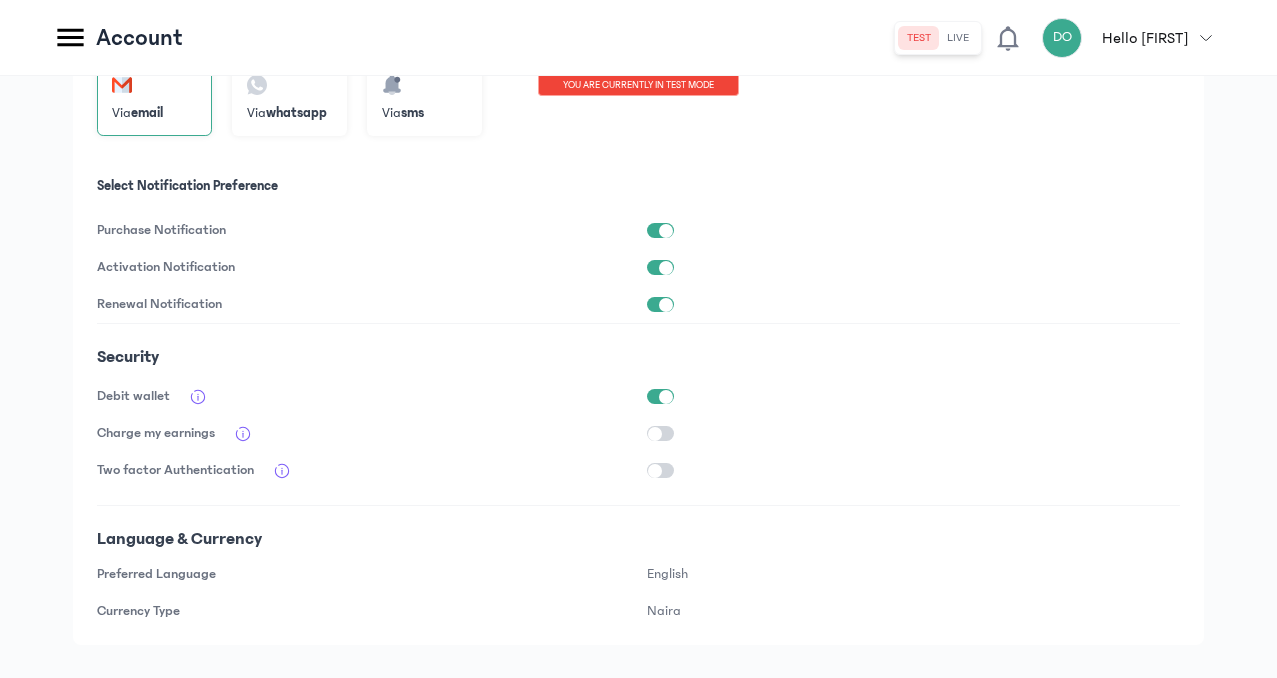 scroll, scrollTop: 462, scrollLeft: 0, axis: vertical 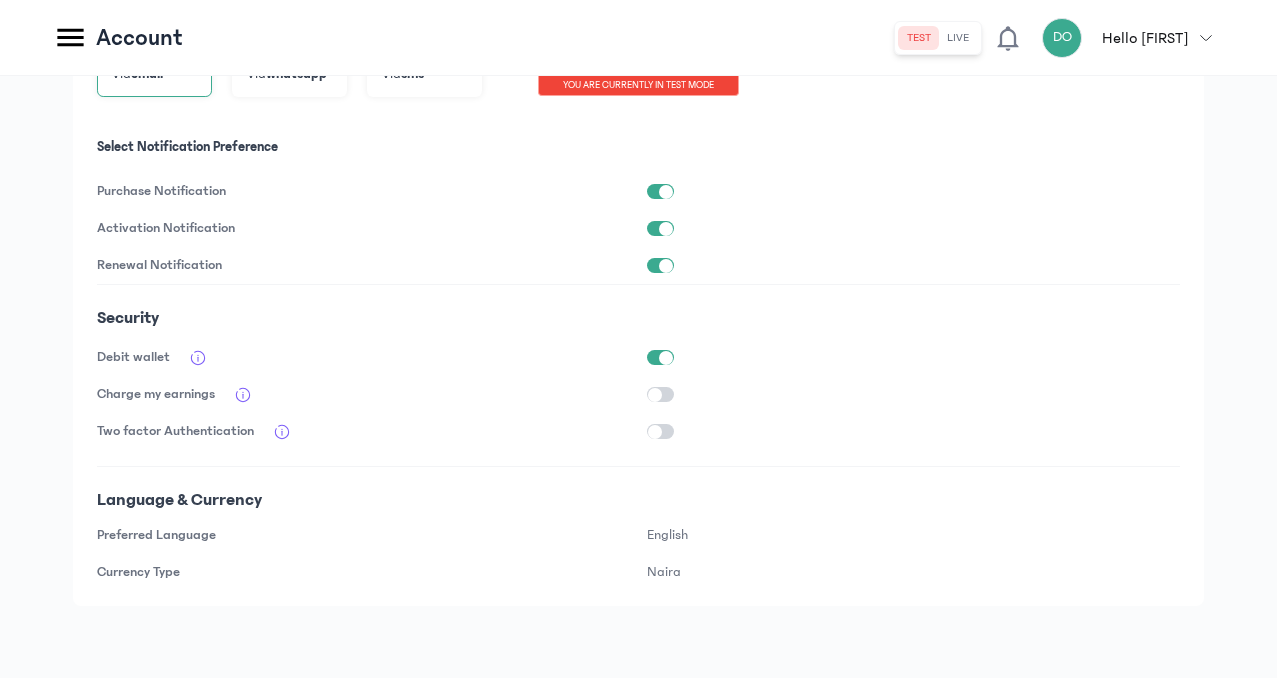 click on "Insurance Links" at bounding box center (-144, 371) 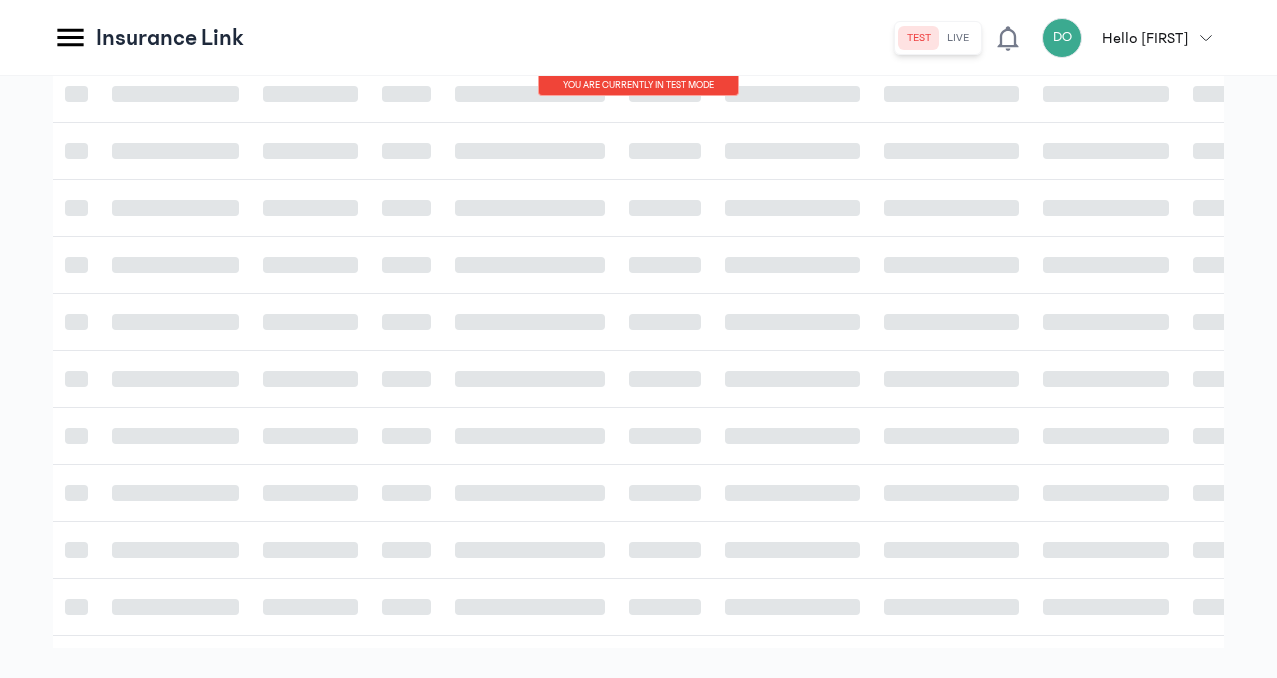 scroll, scrollTop: 0, scrollLeft: 0, axis: both 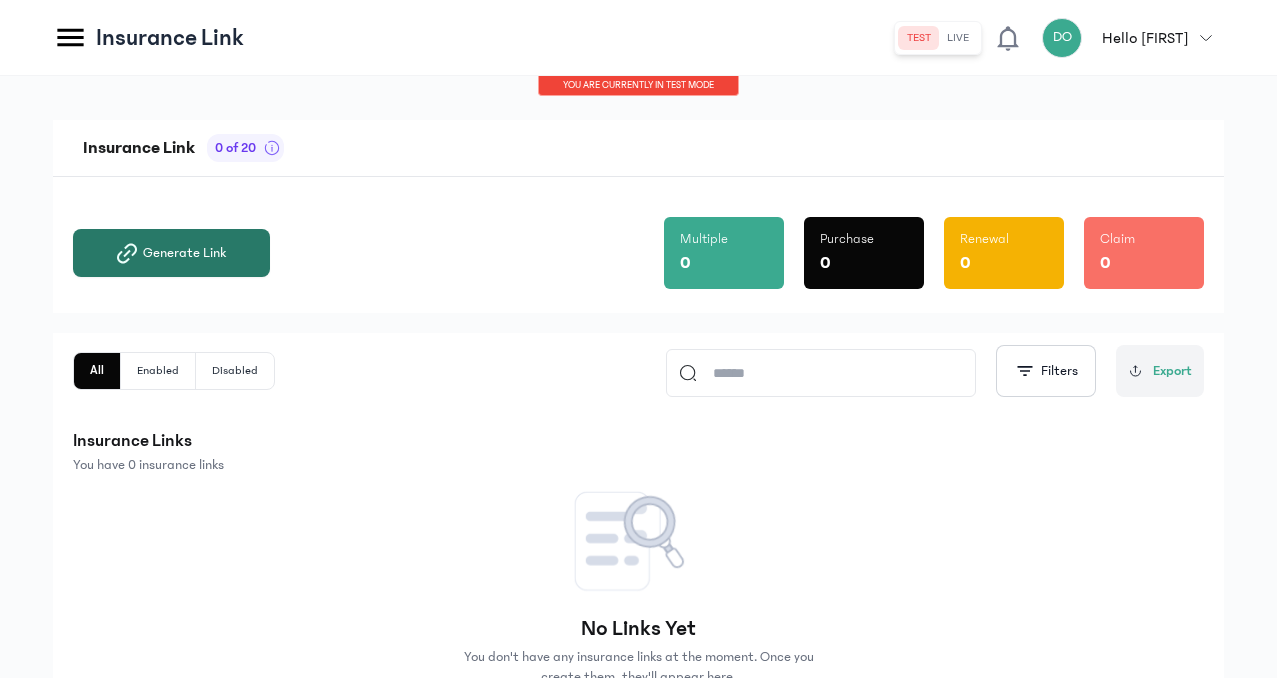 click on "Generate Link" 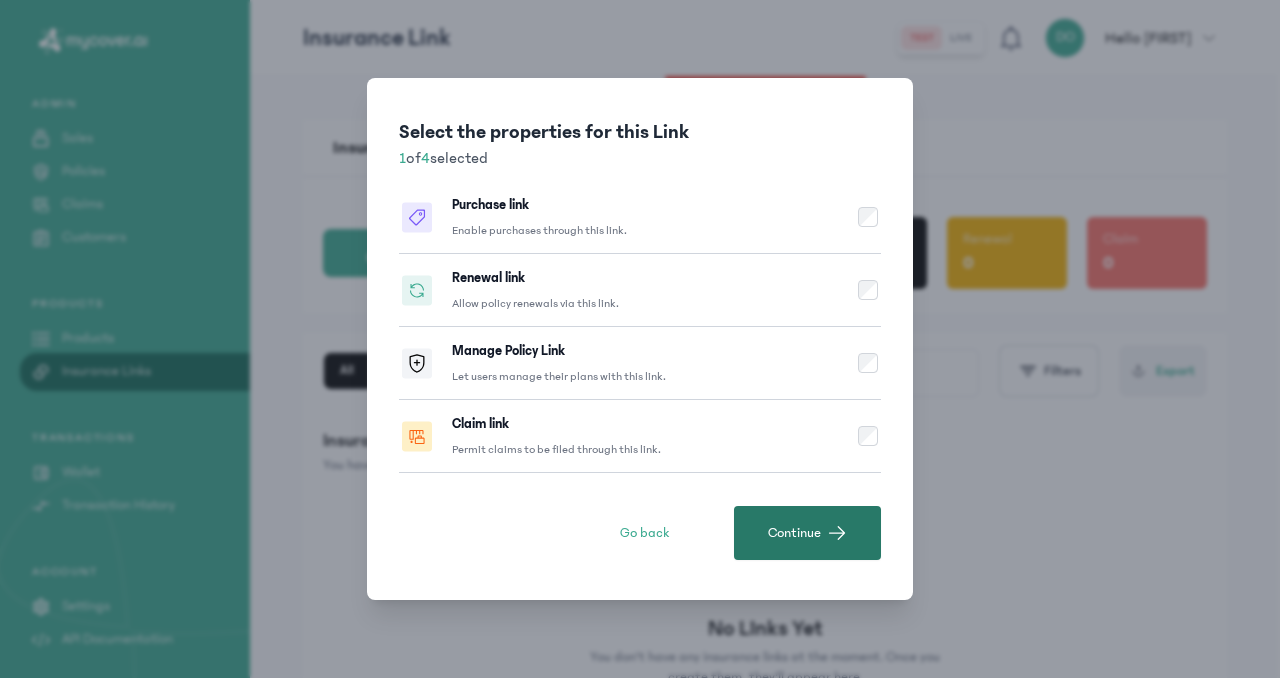 click 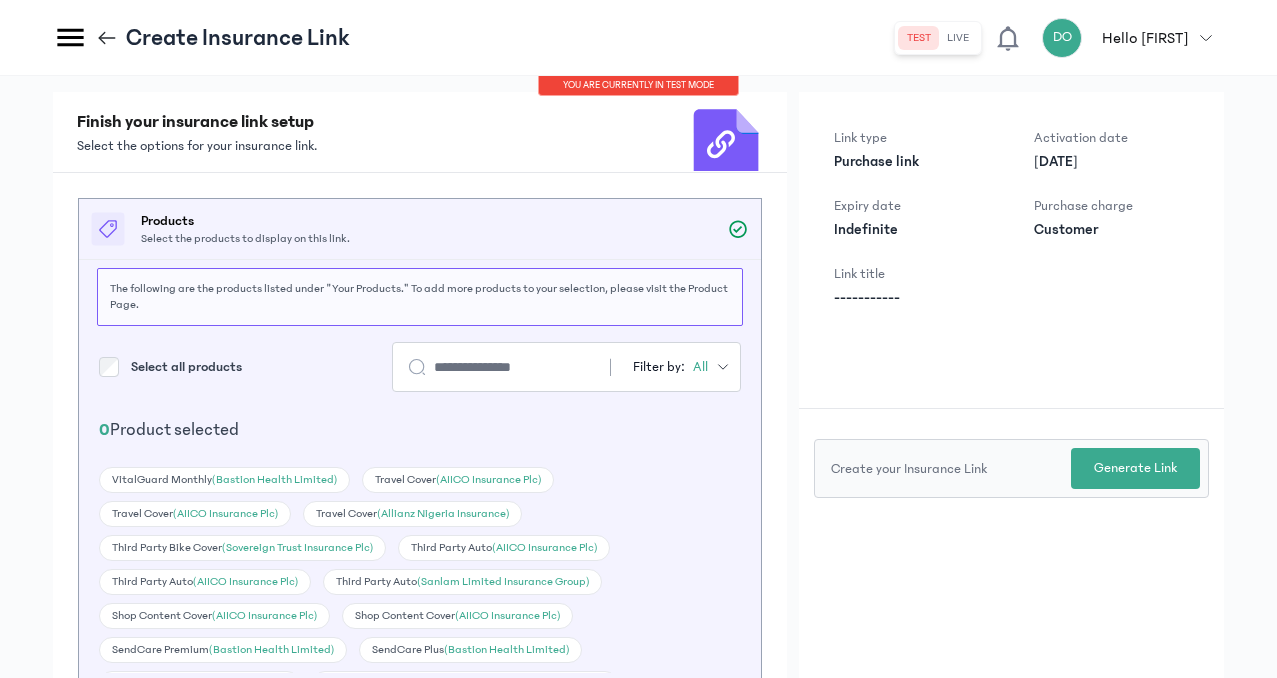 scroll, scrollTop: 0, scrollLeft: 0, axis: both 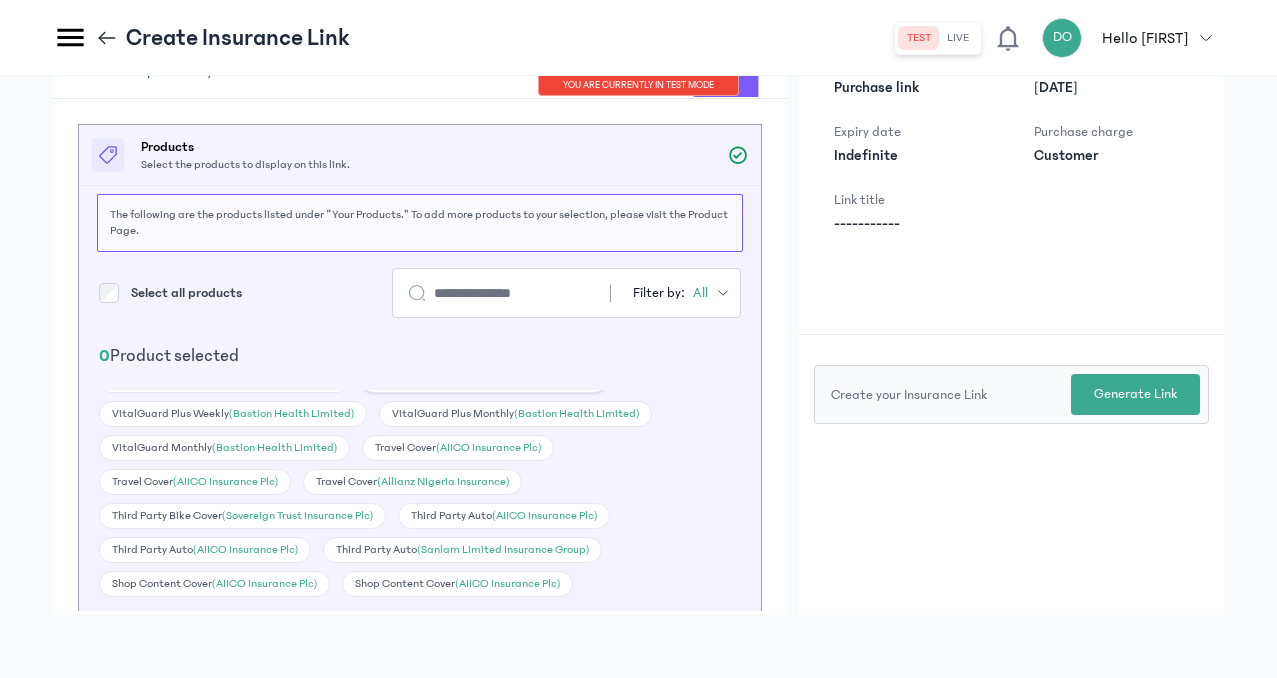 click on "VitalGuard Weekly   (Bastion Health Limited)" 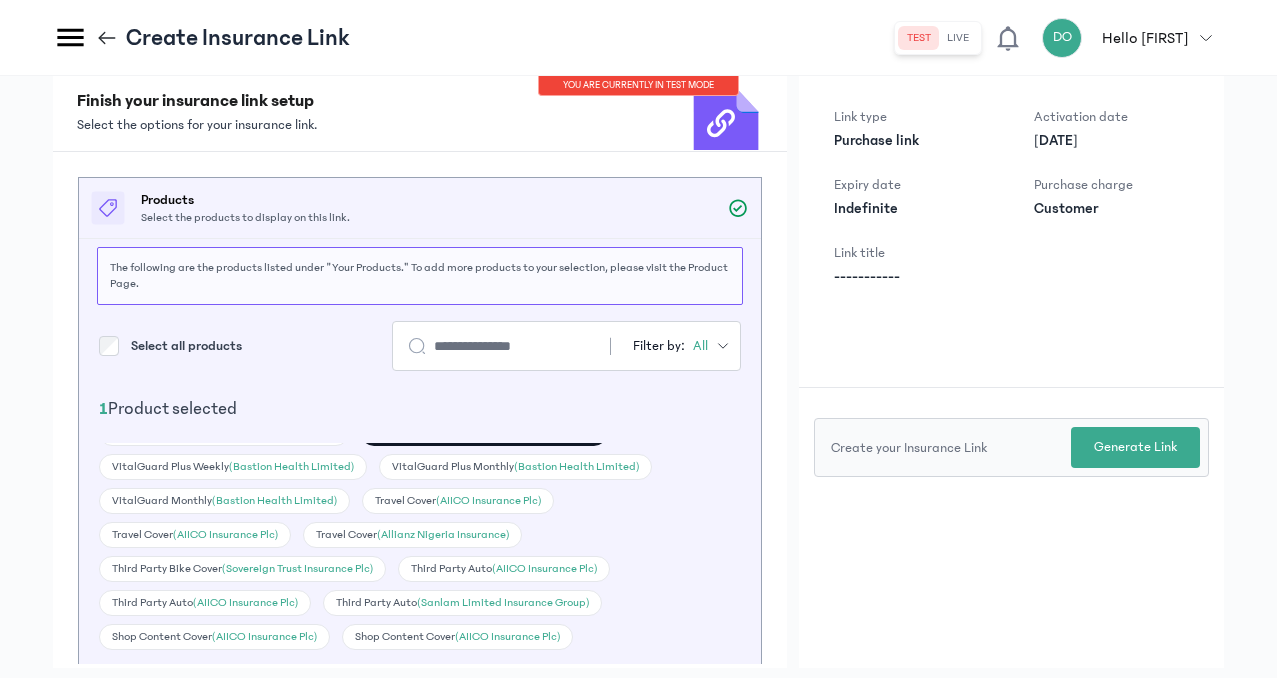 scroll, scrollTop: 0, scrollLeft: 0, axis: both 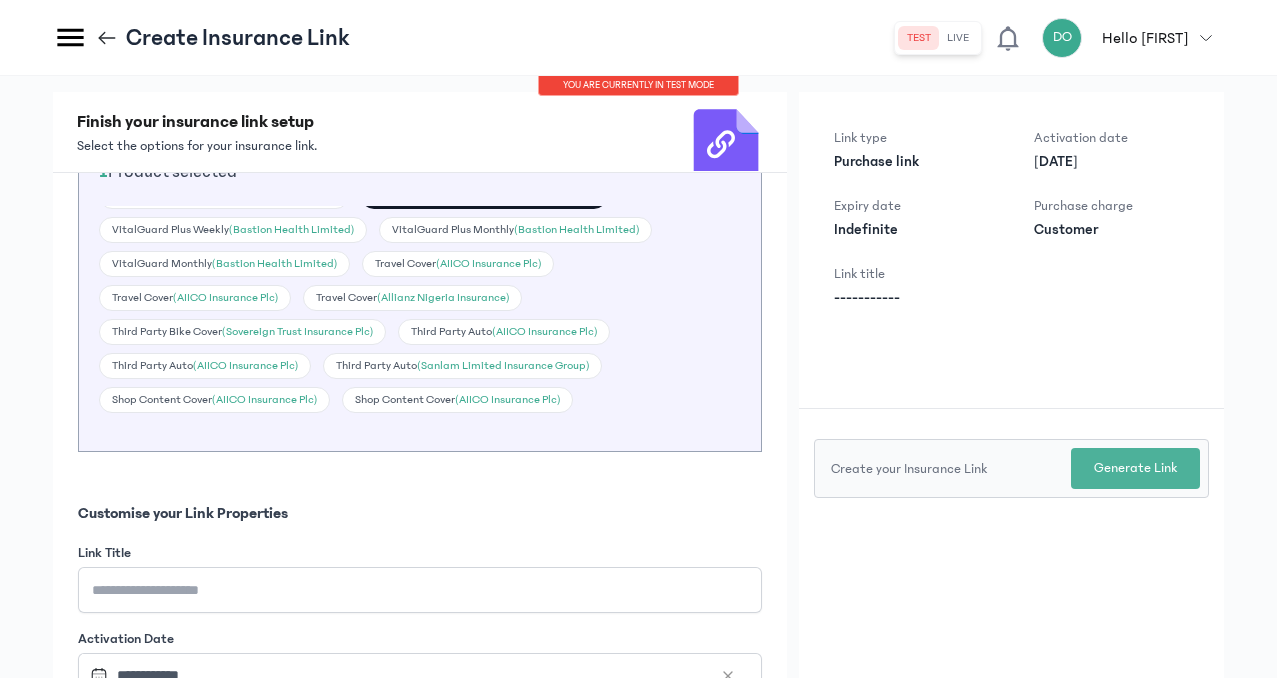 click on "Generate Link" at bounding box center (1135, 468) 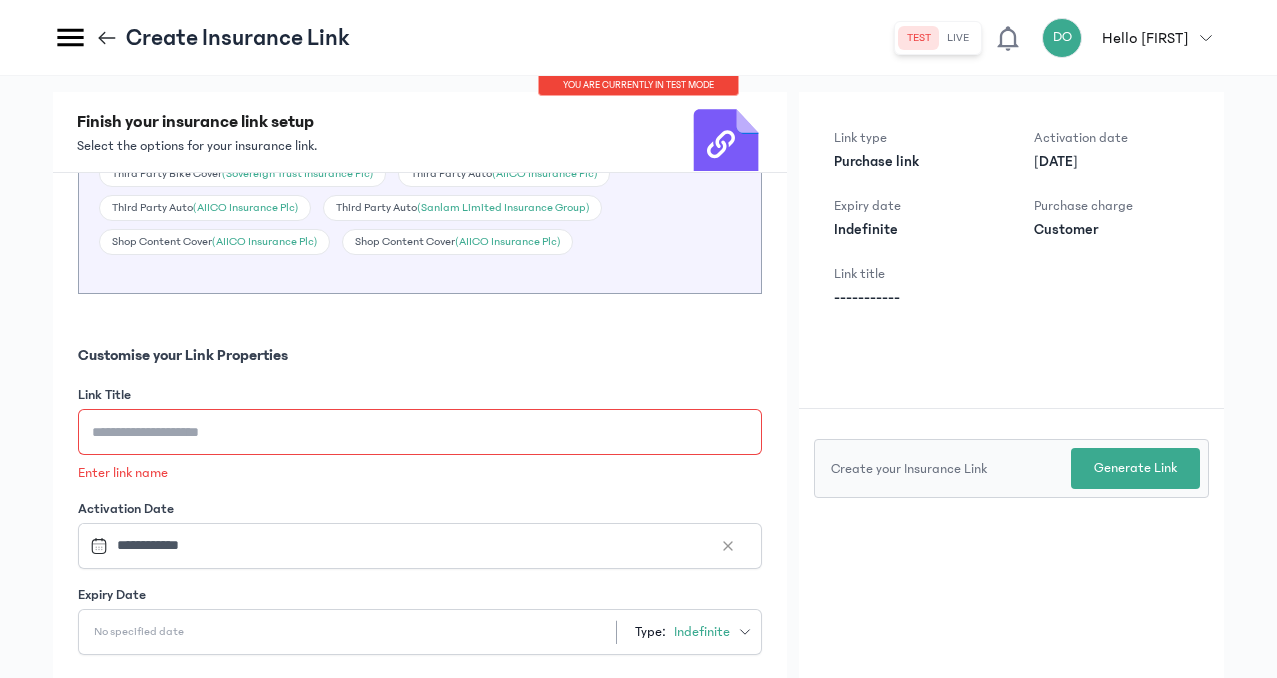 scroll, scrollTop: 634, scrollLeft: 0, axis: vertical 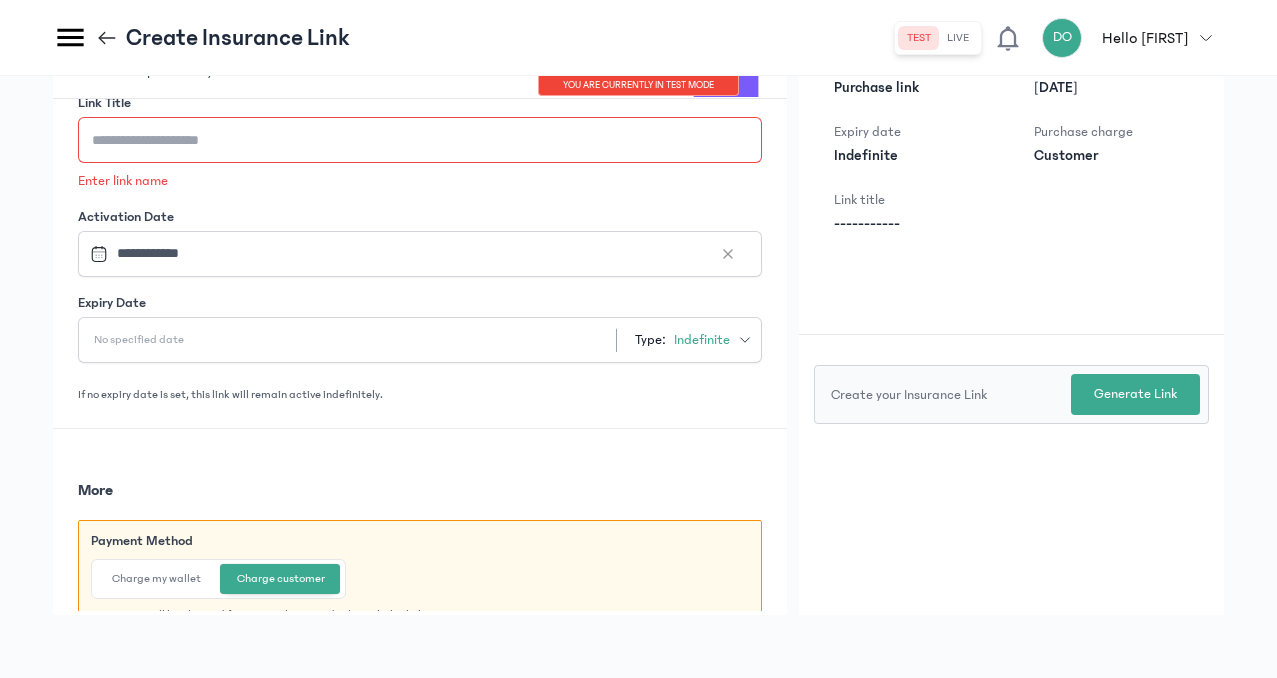 click on "ACCOUNT
Settings
API Documentation" 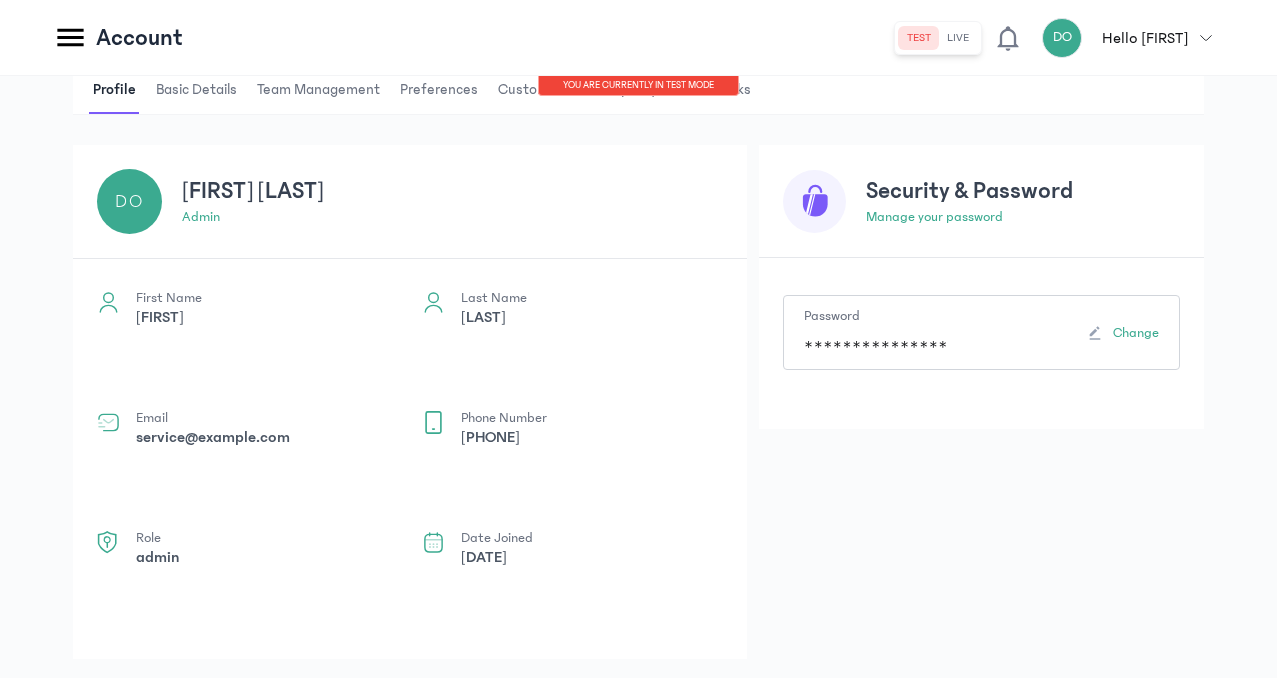 scroll, scrollTop: 0, scrollLeft: 0, axis: both 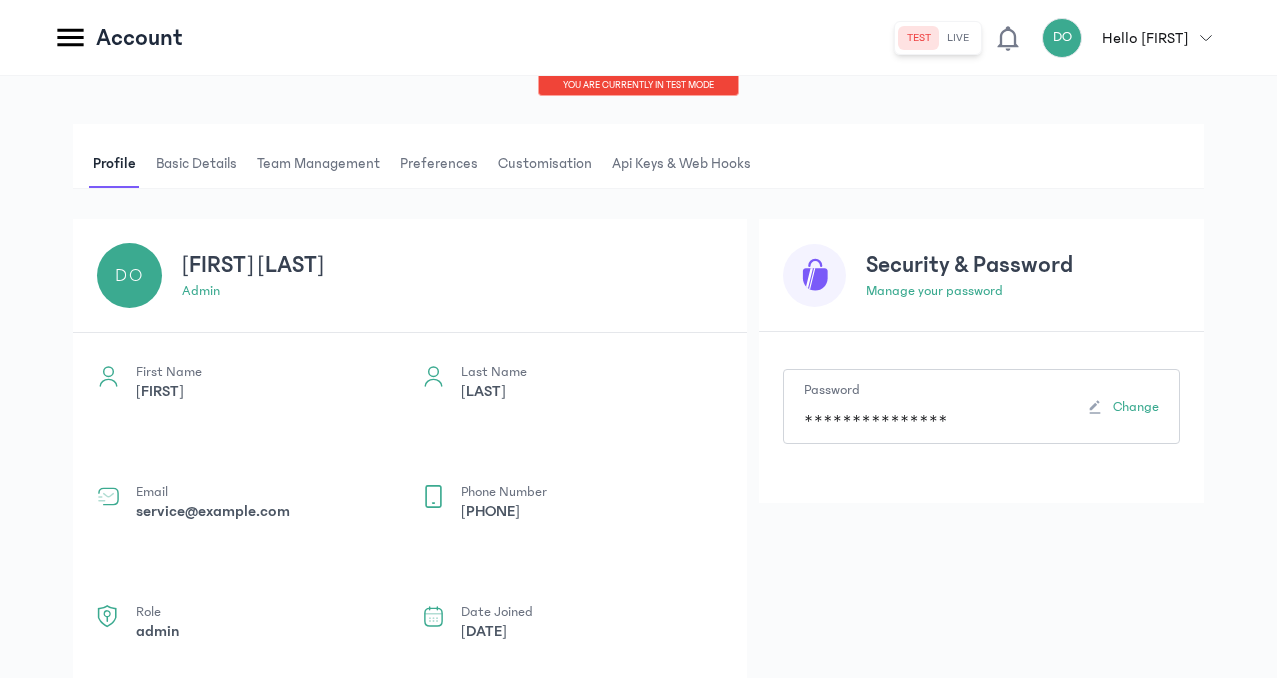 click on "Wallet" at bounding box center (-169, 472) 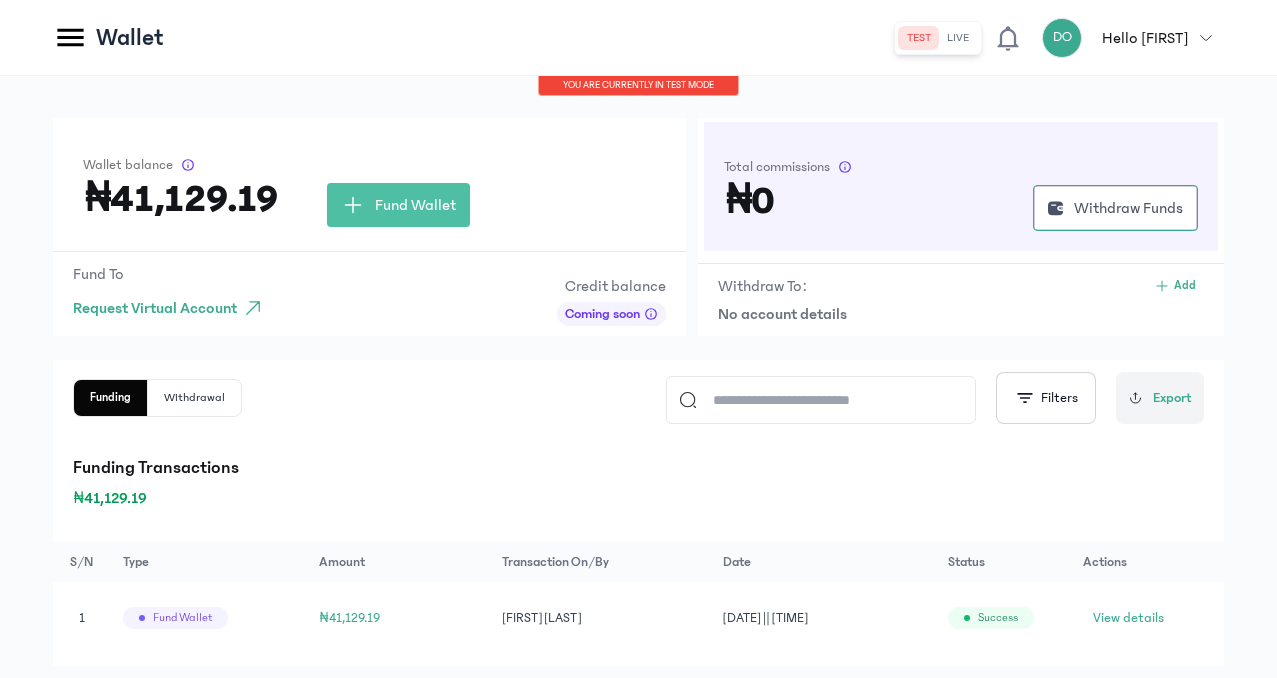 scroll, scrollTop: 0, scrollLeft: 0, axis: both 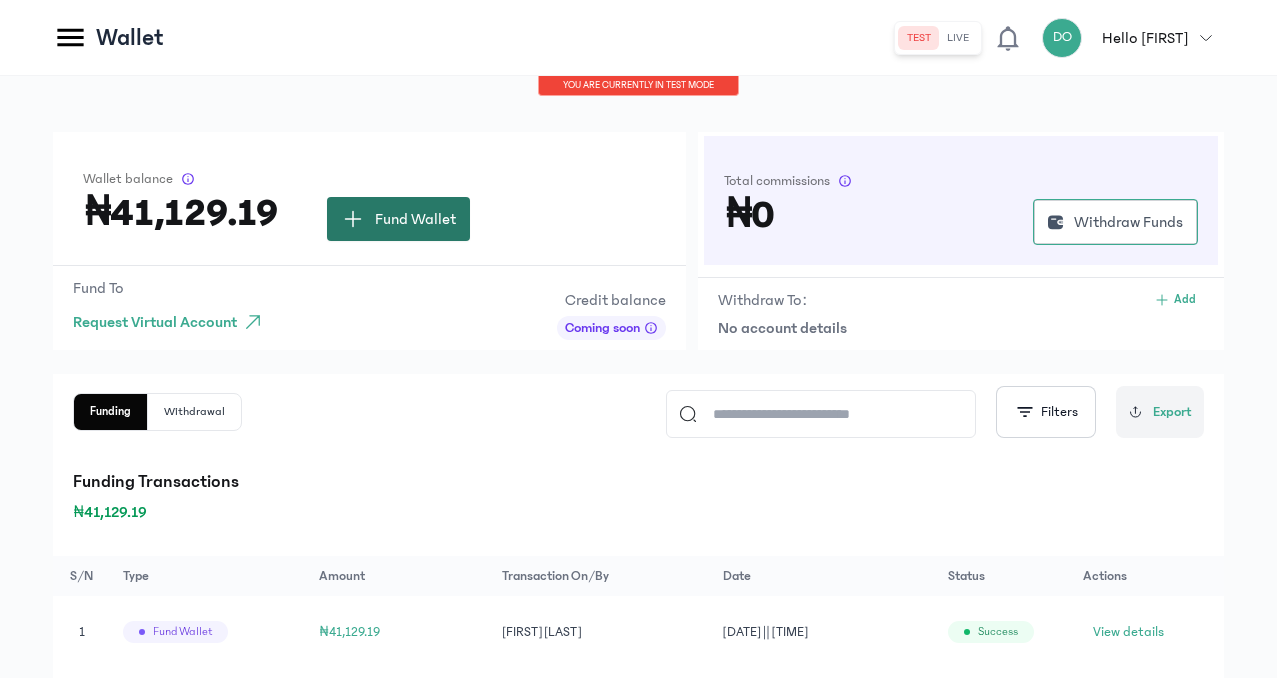 click on "Fund Wallet" 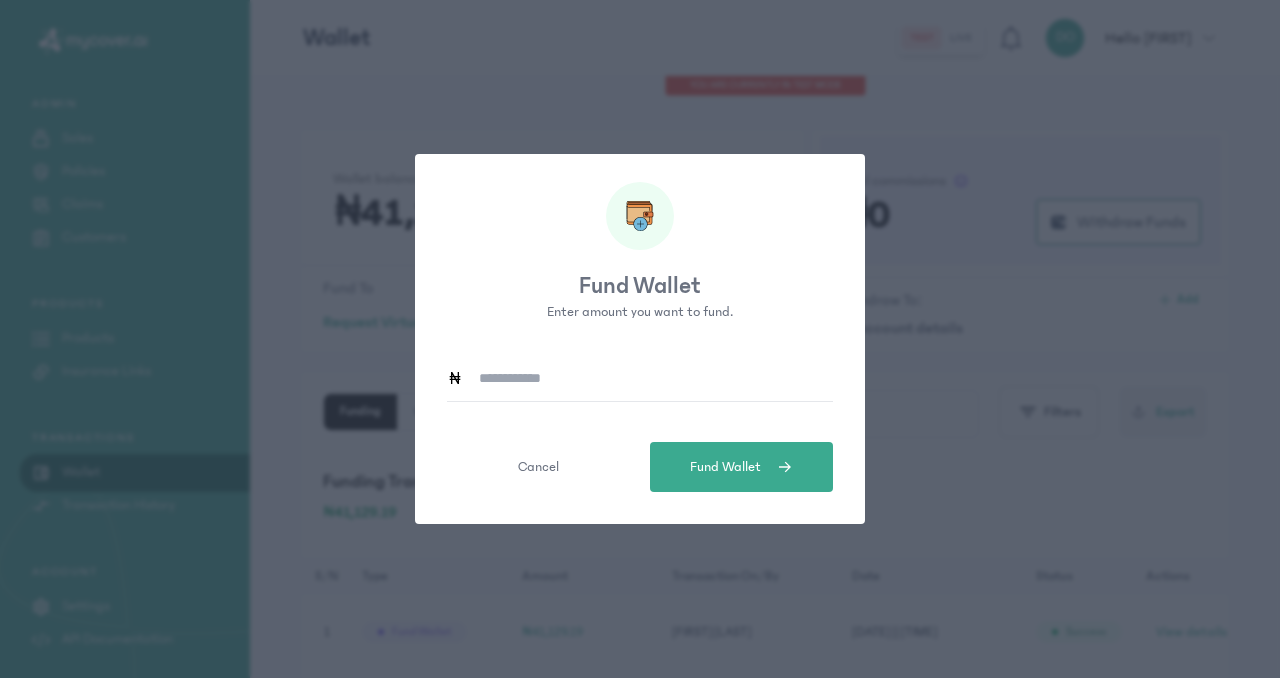 click on "Fund Wallet Enter amount you want to fund.  Cancel   Fund Wallet" 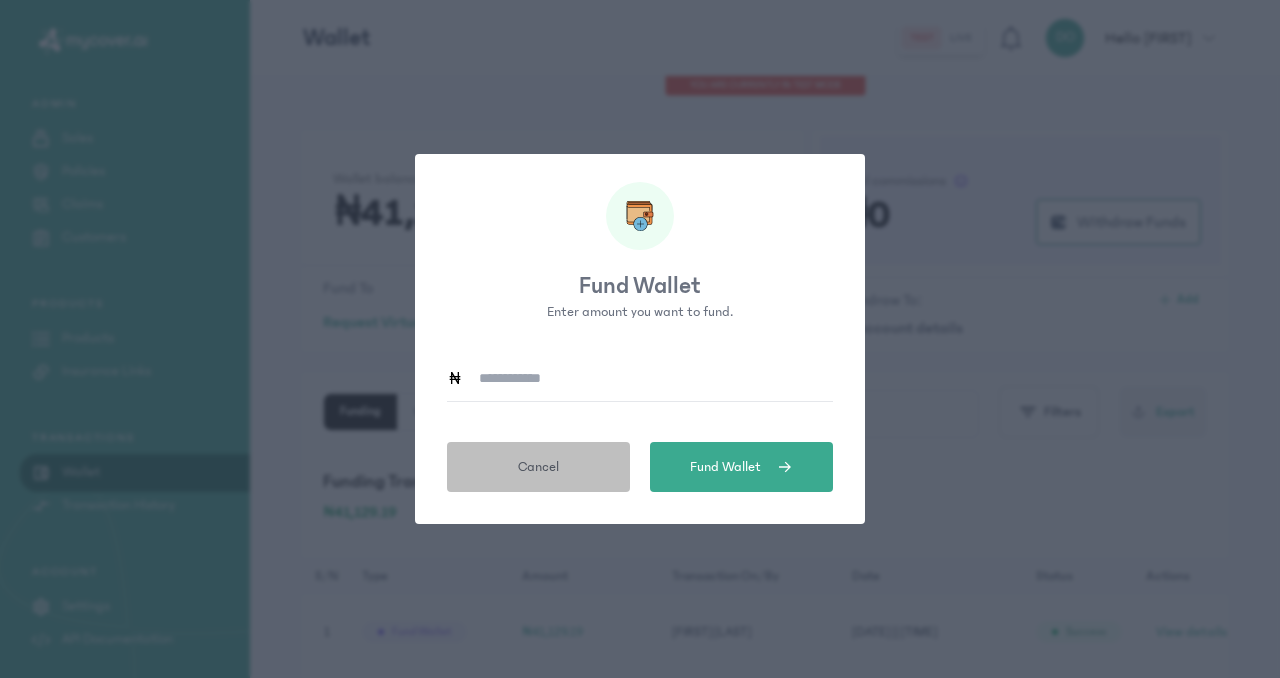 click on "Cancel" at bounding box center (538, 467) 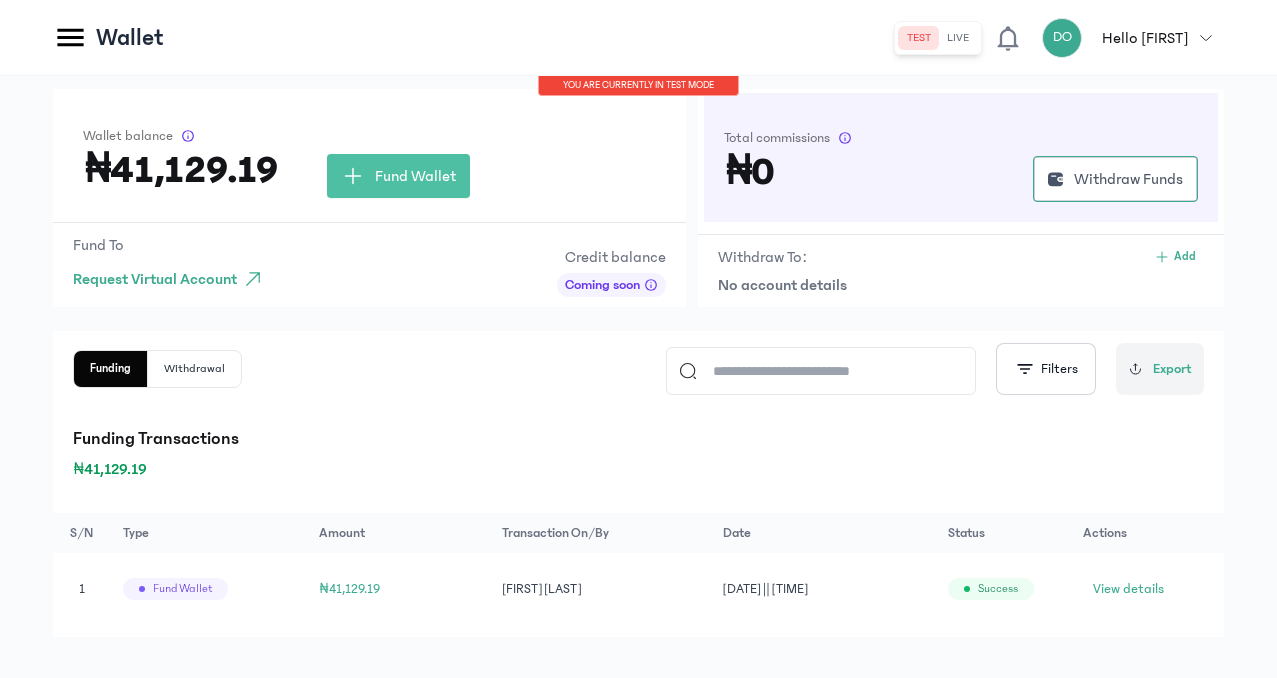scroll, scrollTop: 70, scrollLeft: 0, axis: vertical 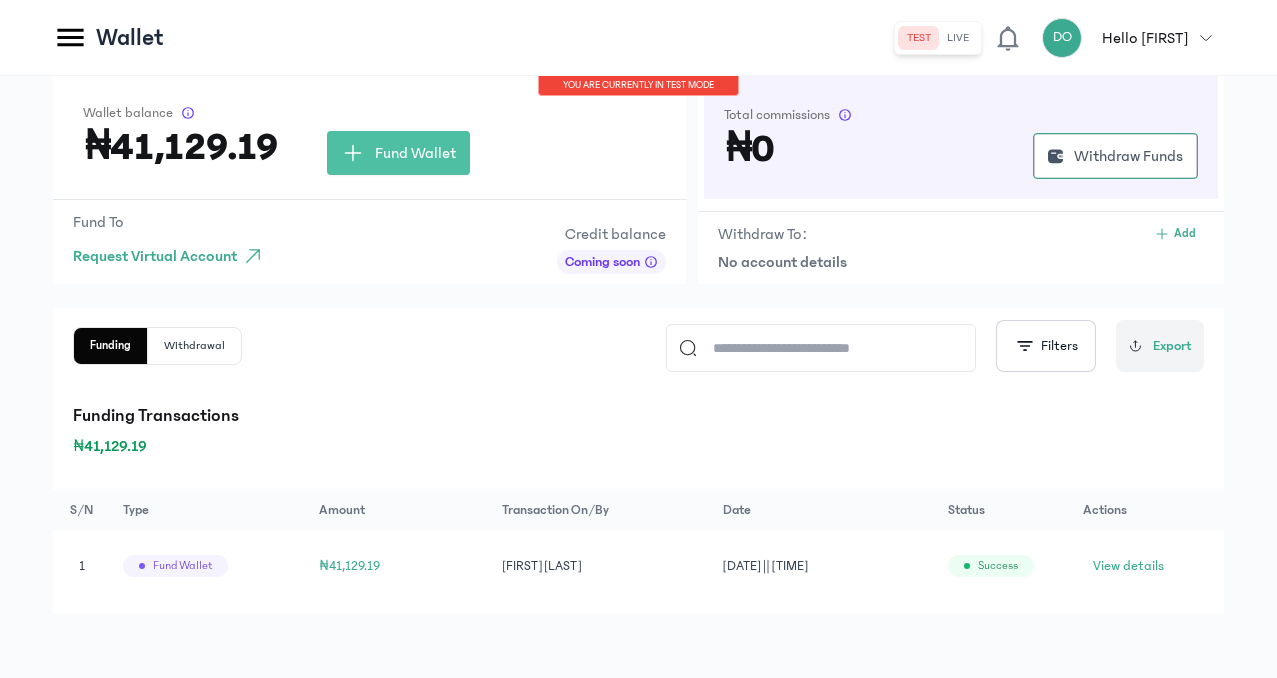 click on "Settings" at bounding box center [-164, 606] 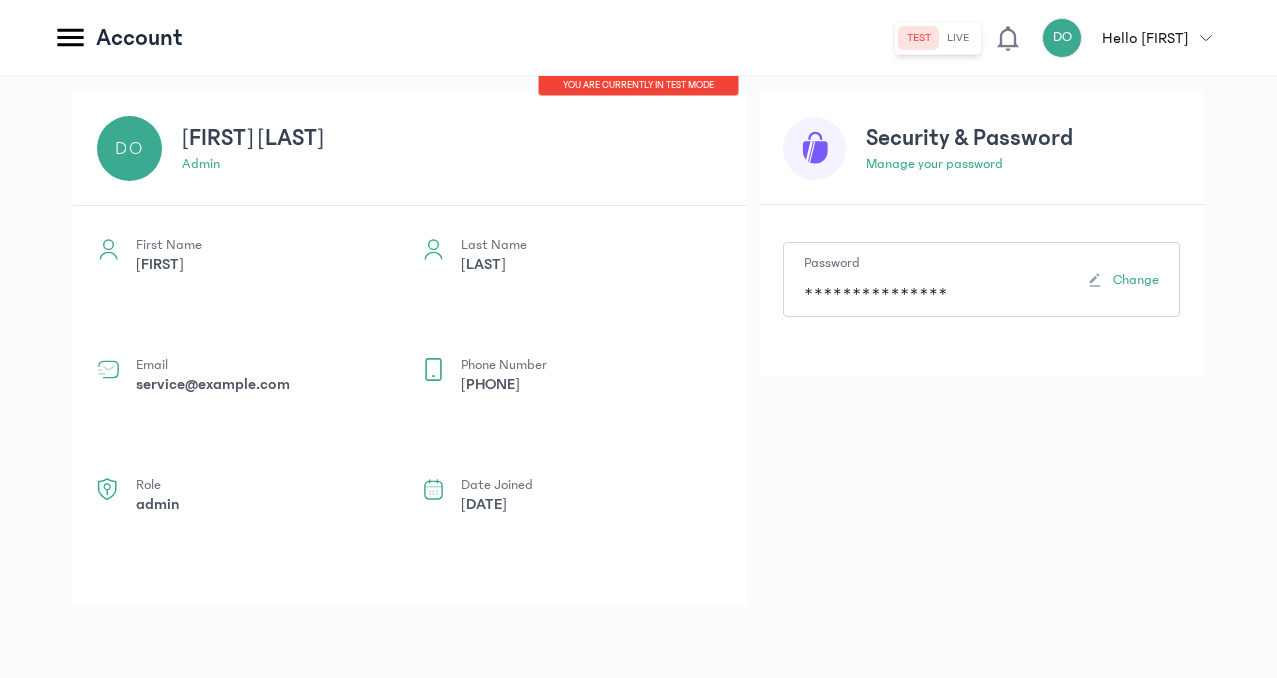 scroll, scrollTop: 0, scrollLeft: 0, axis: both 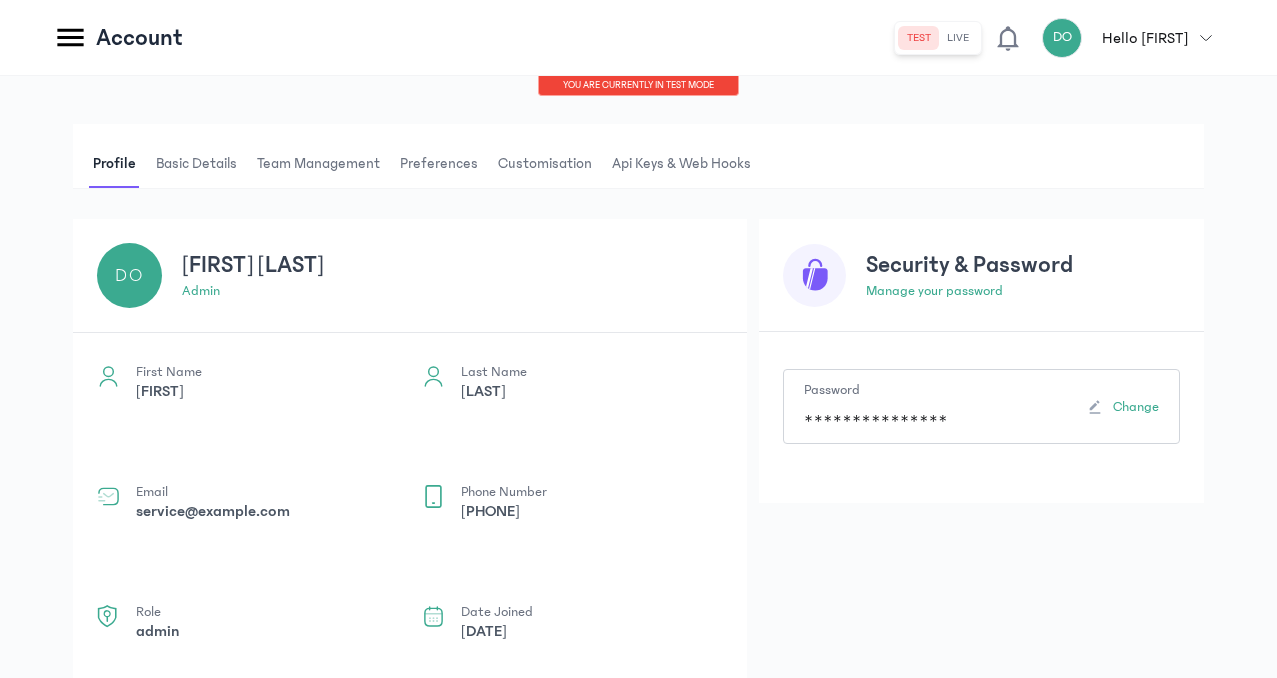 click on "Basic details" at bounding box center [196, 164] 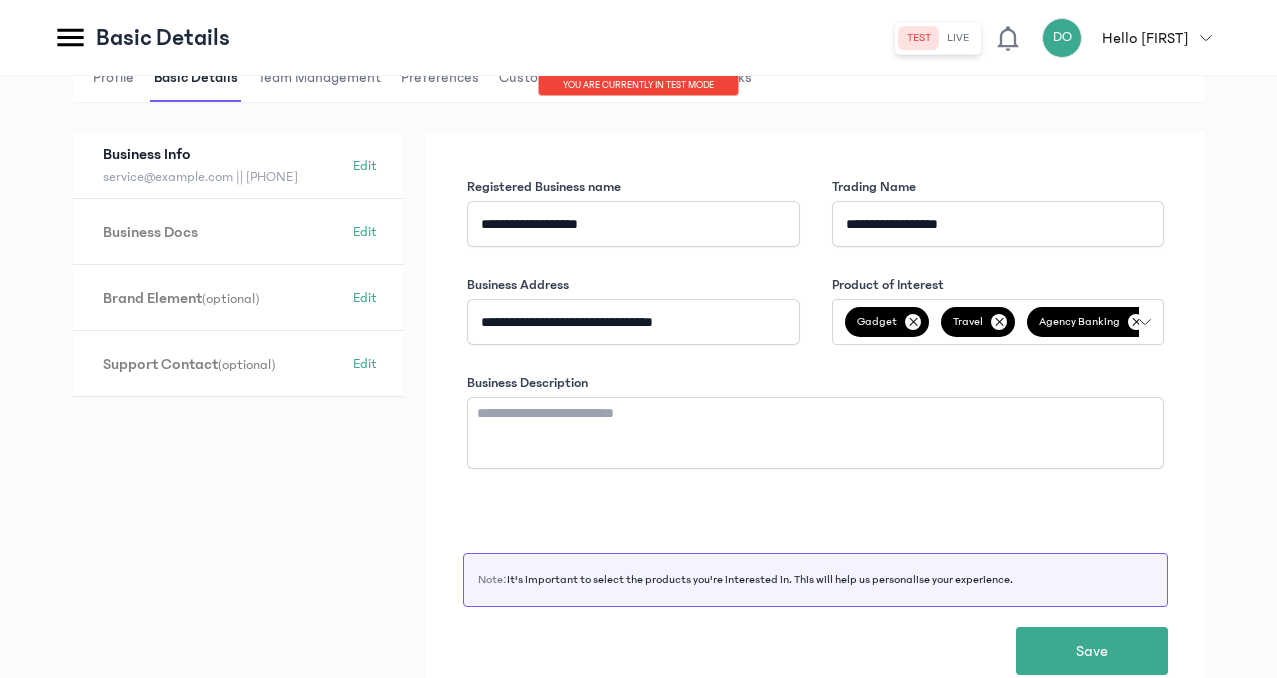 scroll, scrollTop: 0, scrollLeft: 0, axis: both 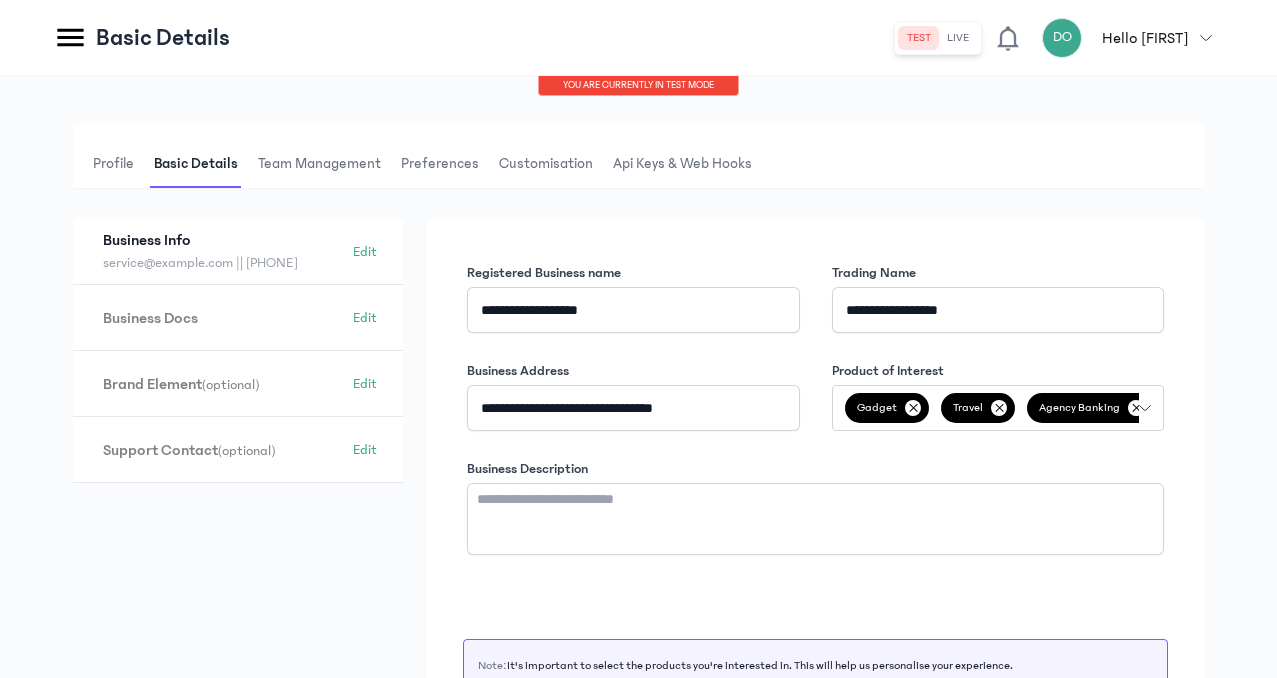 click on "Team Management" at bounding box center [319, 164] 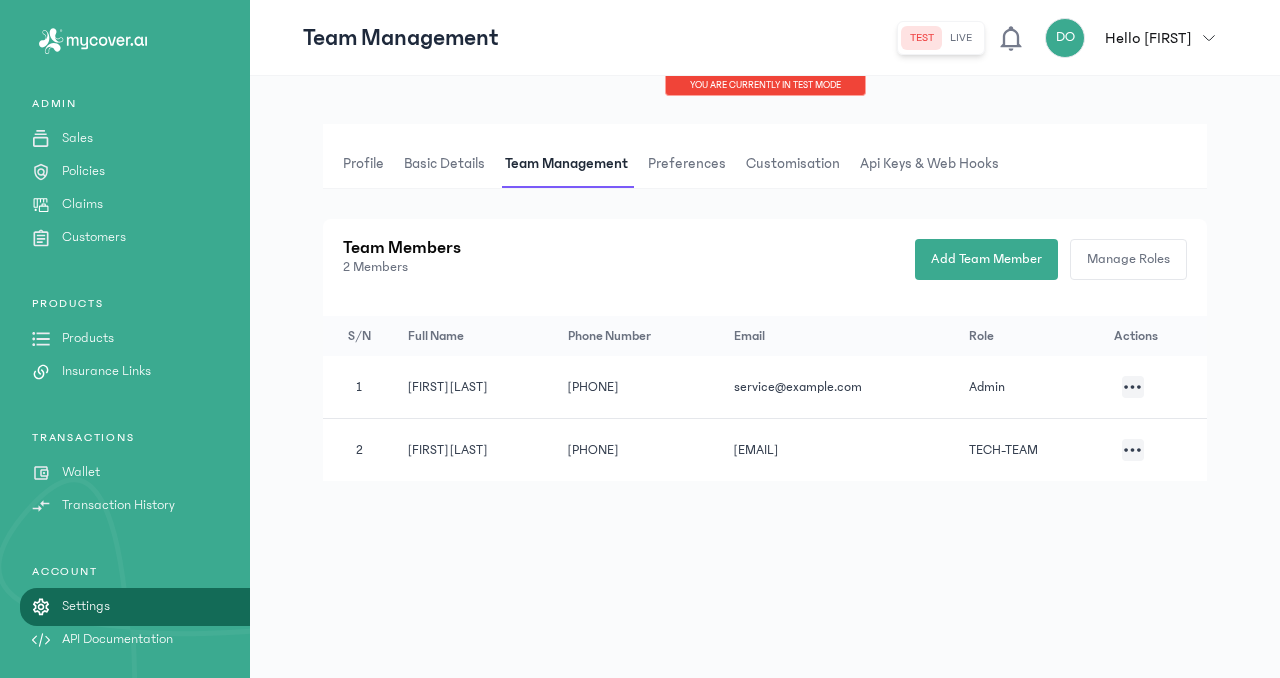 click on "Preferences" at bounding box center [687, 164] 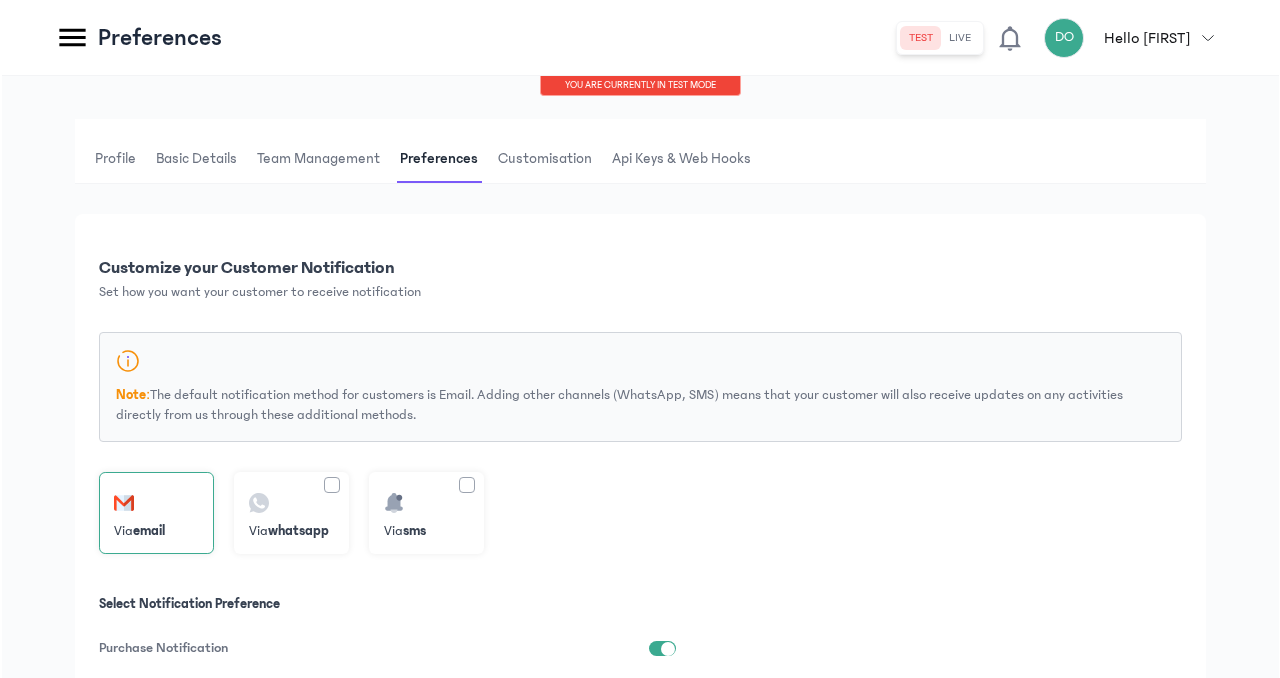 scroll, scrollTop: 0, scrollLeft: 0, axis: both 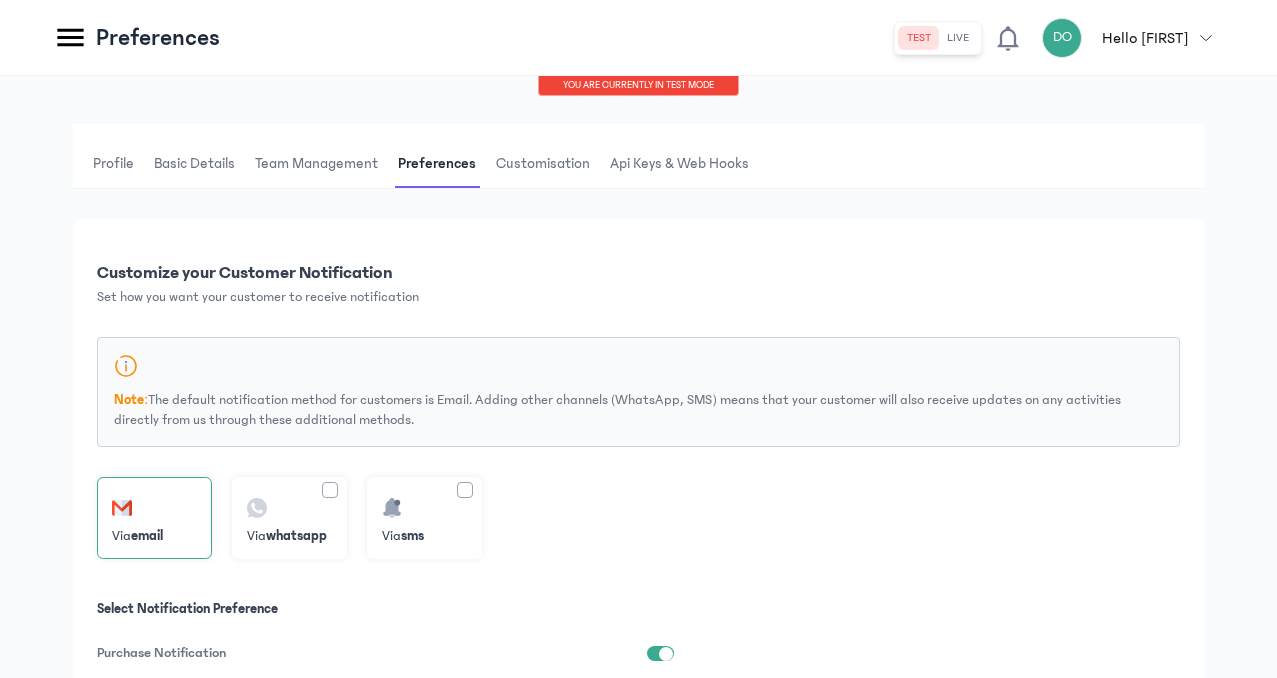 click on "Customisation" at bounding box center [543, 164] 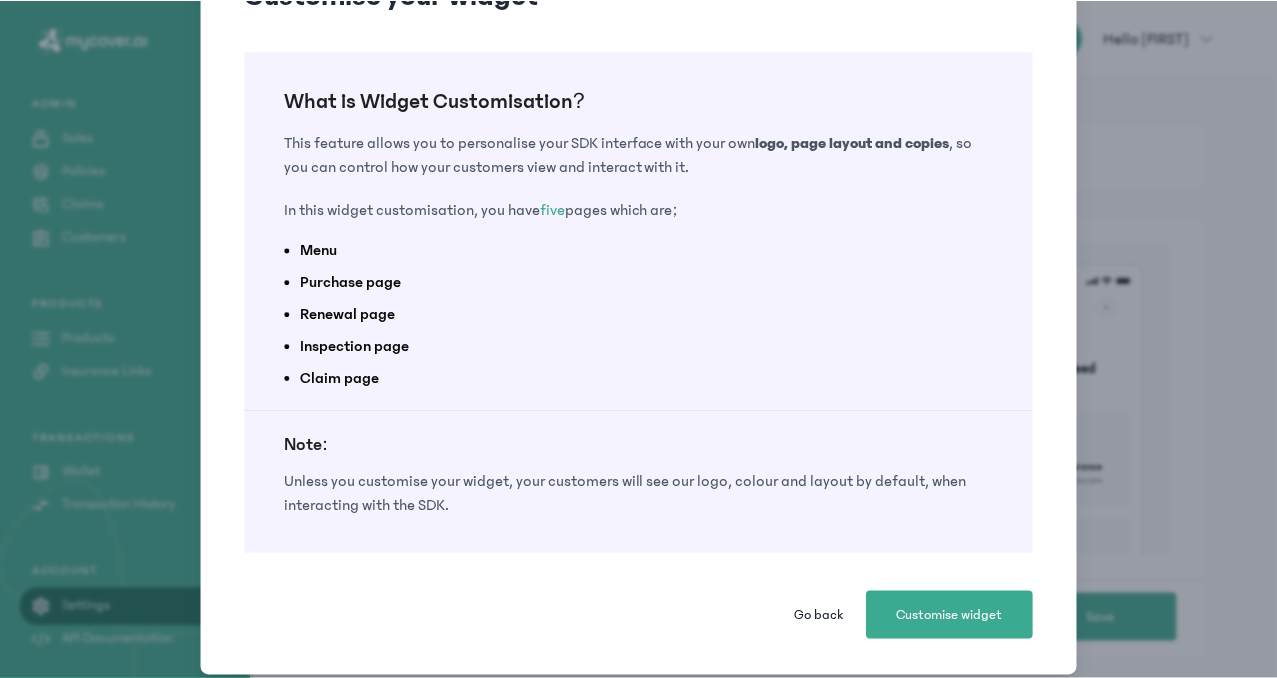 scroll, scrollTop: 120, scrollLeft: 0, axis: vertical 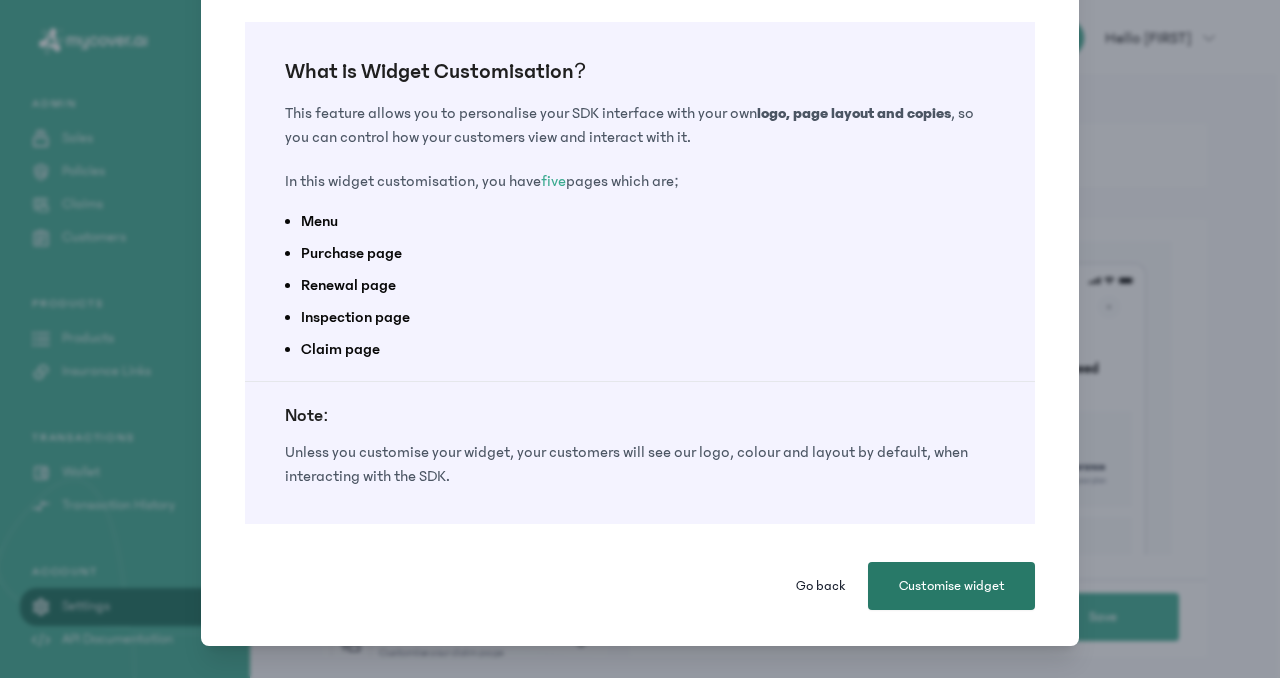 click on "Customise widget" 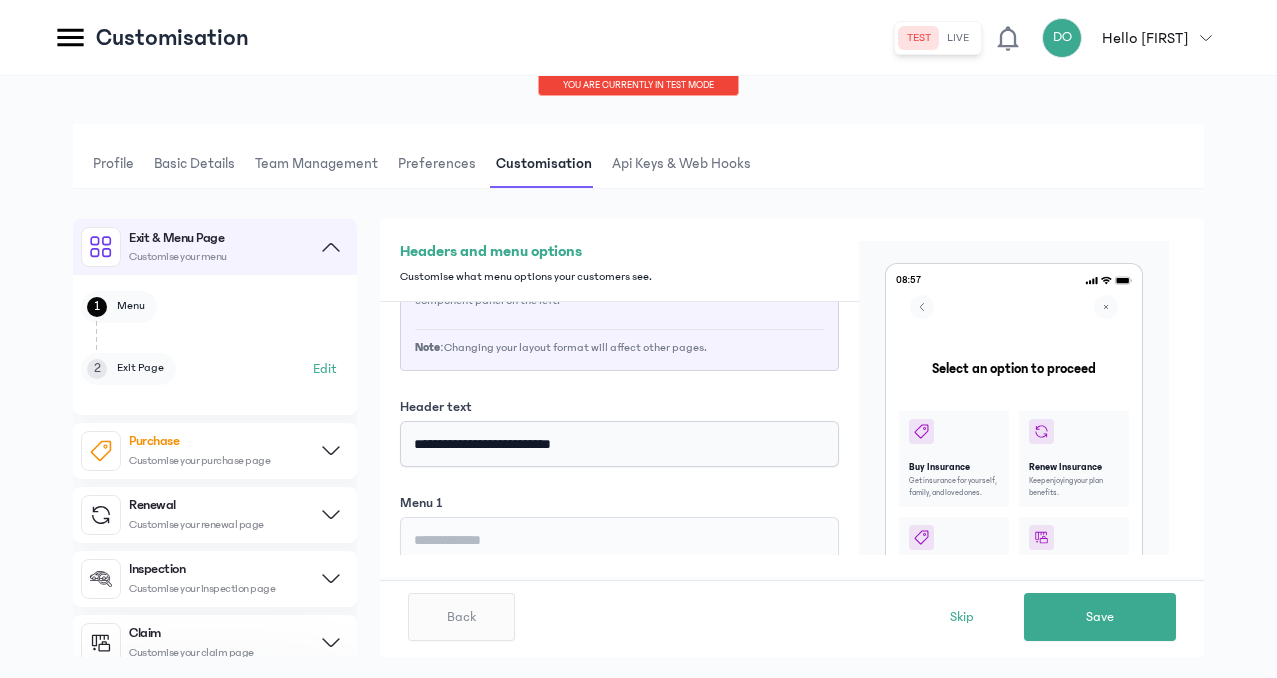 scroll, scrollTop: 96, scrollLeft: 0, axis: vertical 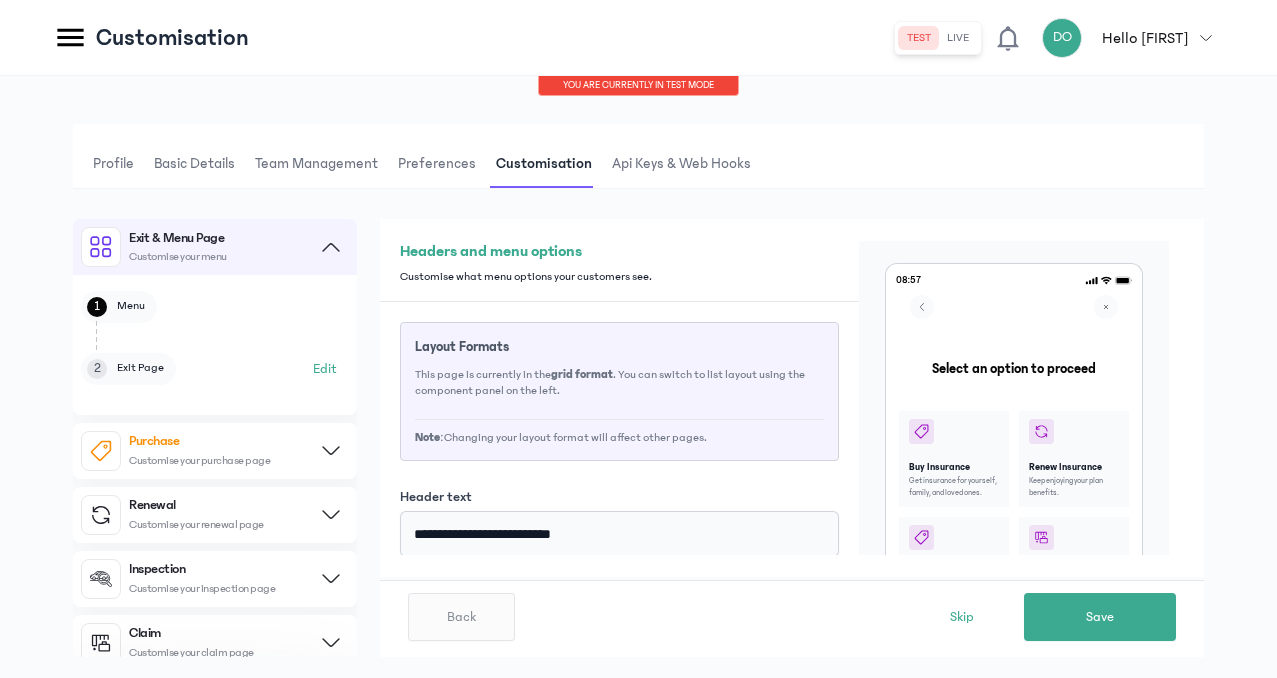 click on "Buy Insurance Get insurance for yourself, family, and loved ones." 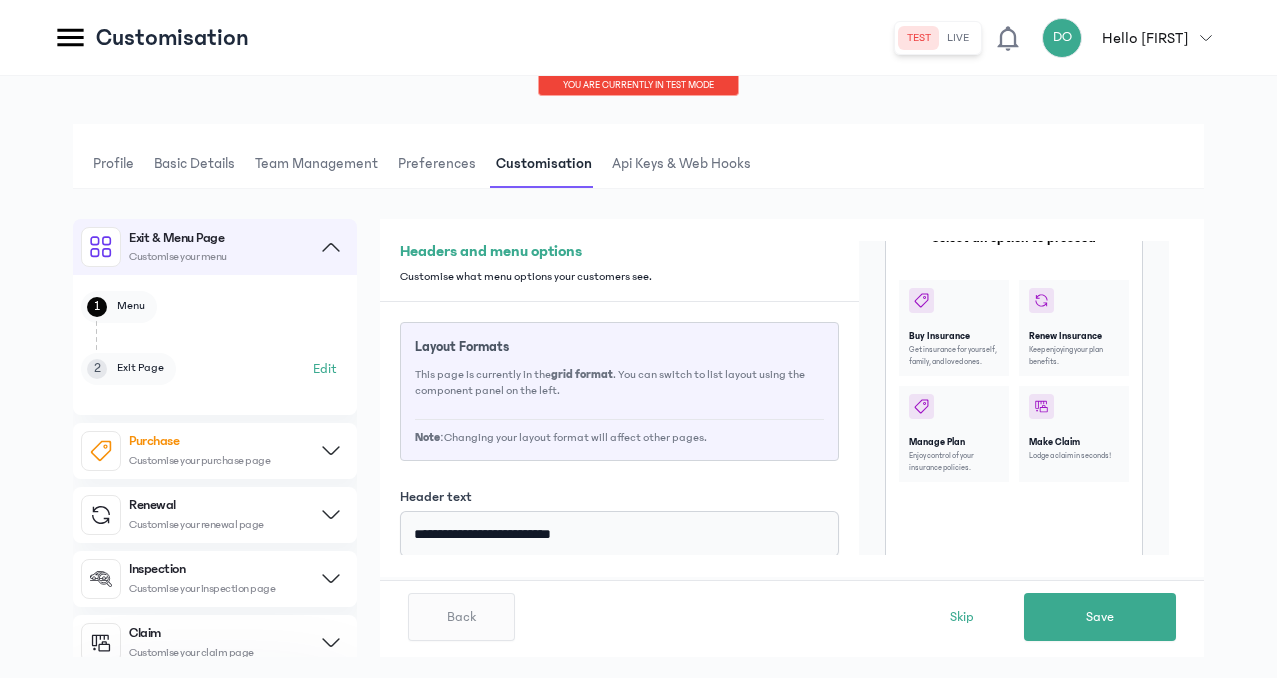 scroll, scrollTop: 230, scrollLeft: 0, axis: vertical 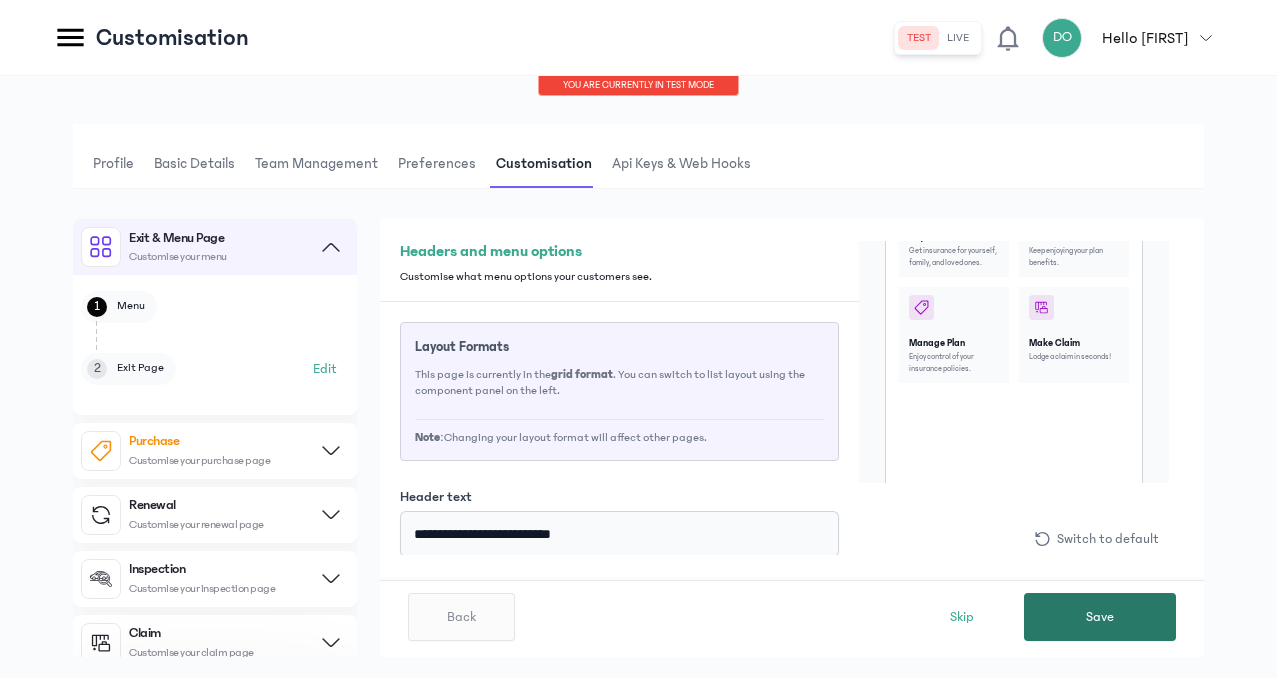 click on "Save" at bounding box center [1100, 617] 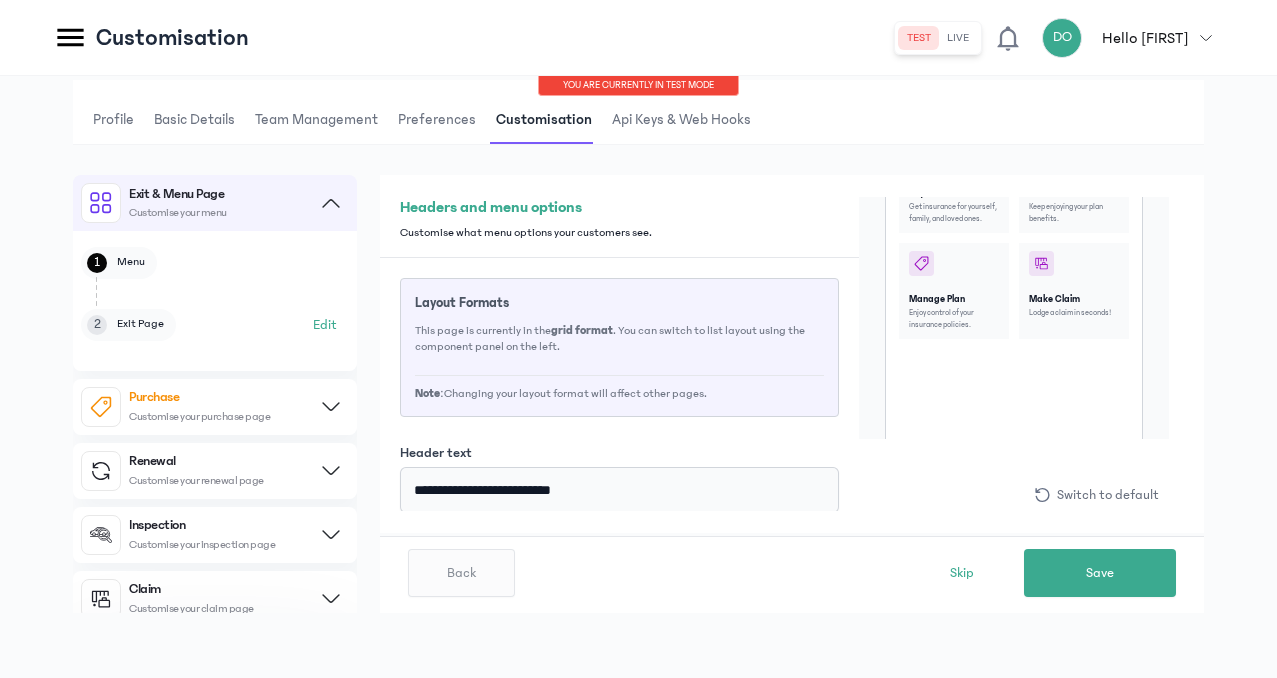 scroll, scrollTop: 51, scrollLeft: 0, axis: vertical 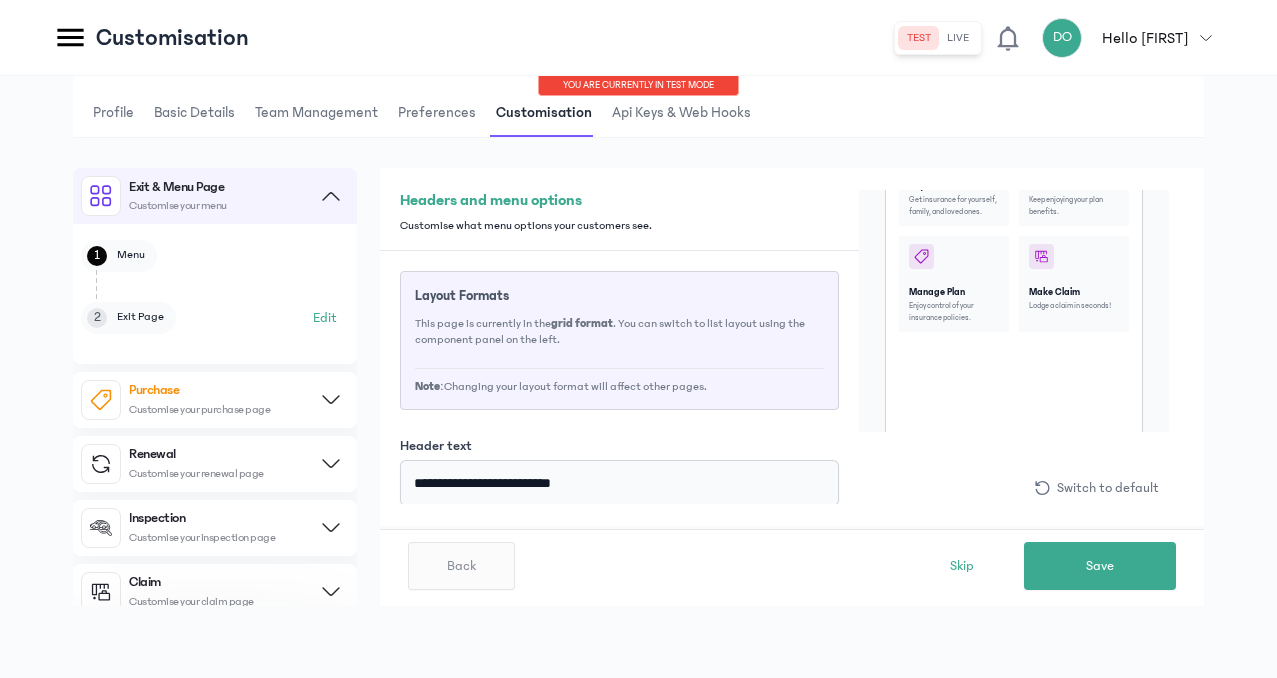 click on "Purchase Customise your purchase page" at bounding box center (215, 400) 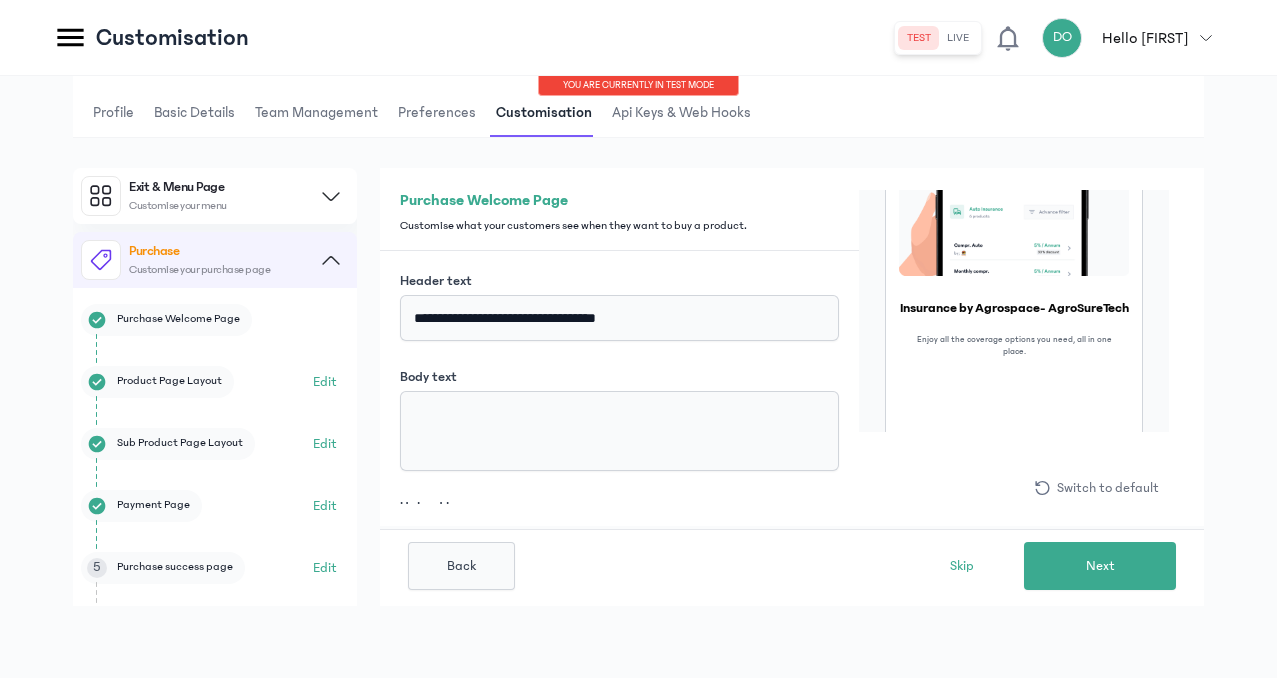 scroll, scrollTop: 0, scrollLeft: 0, axis: both 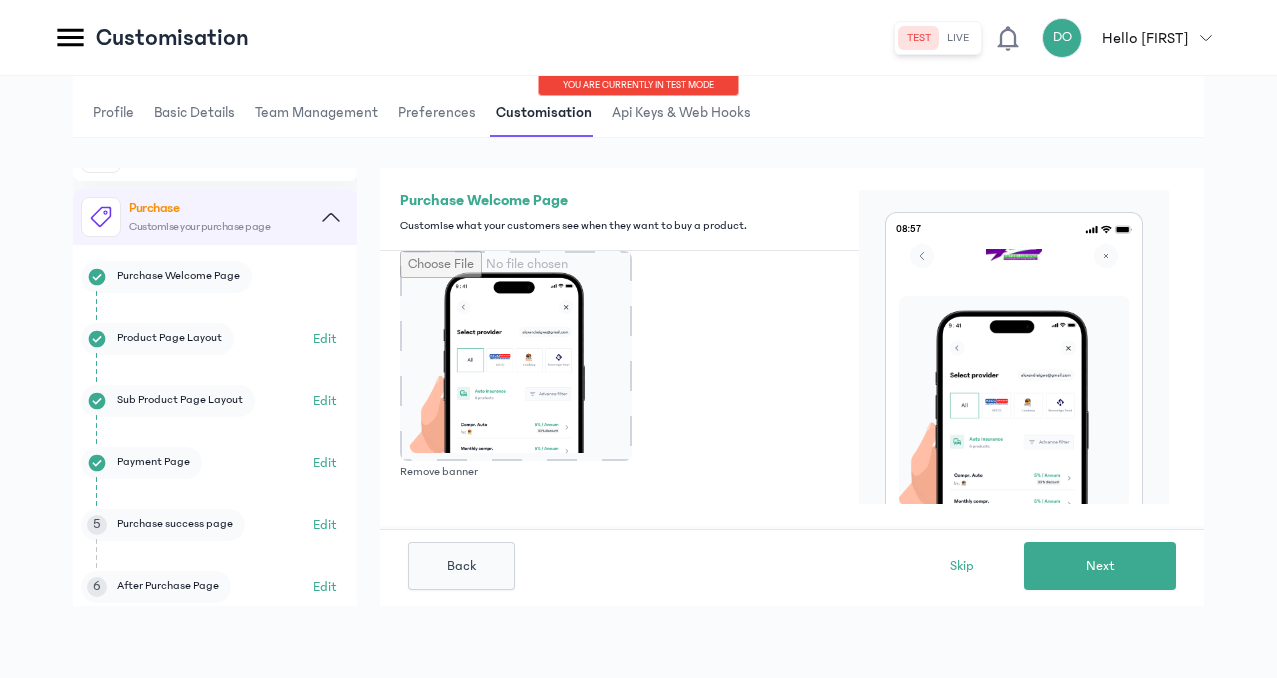 click on "Edit" at bounding box center [325, 339] 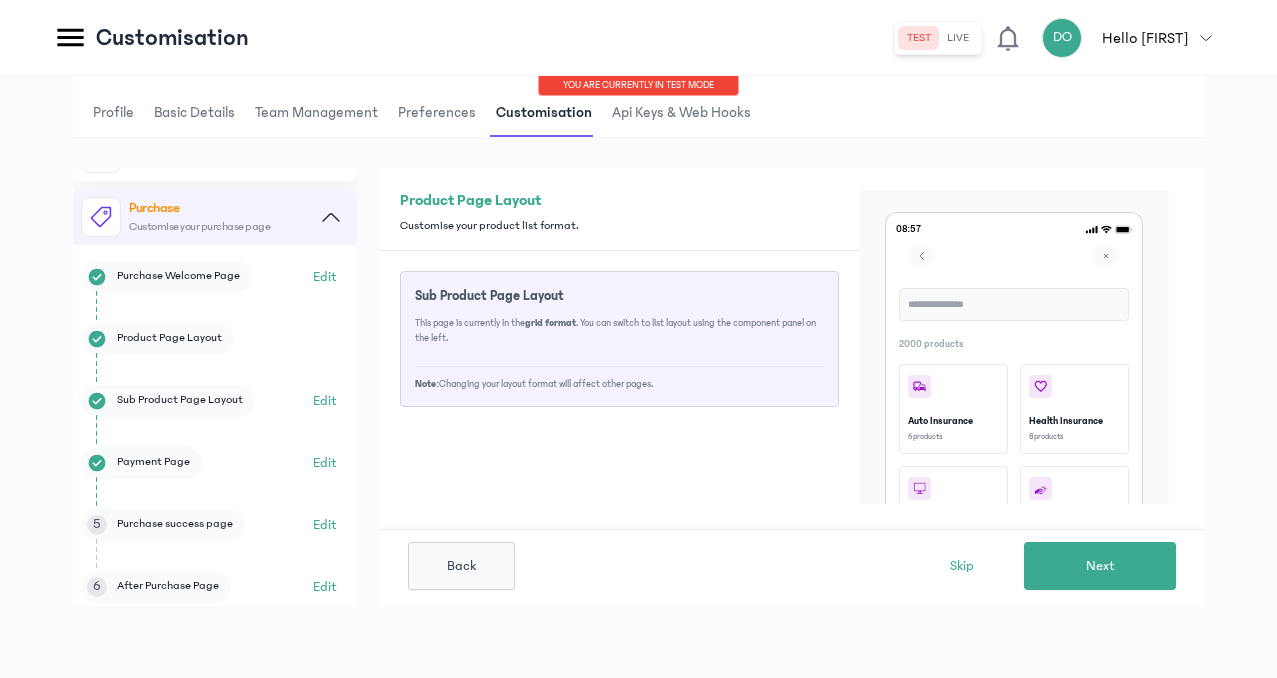 scroll, scrollTop: 0, scrollLeft: 0, axis: both 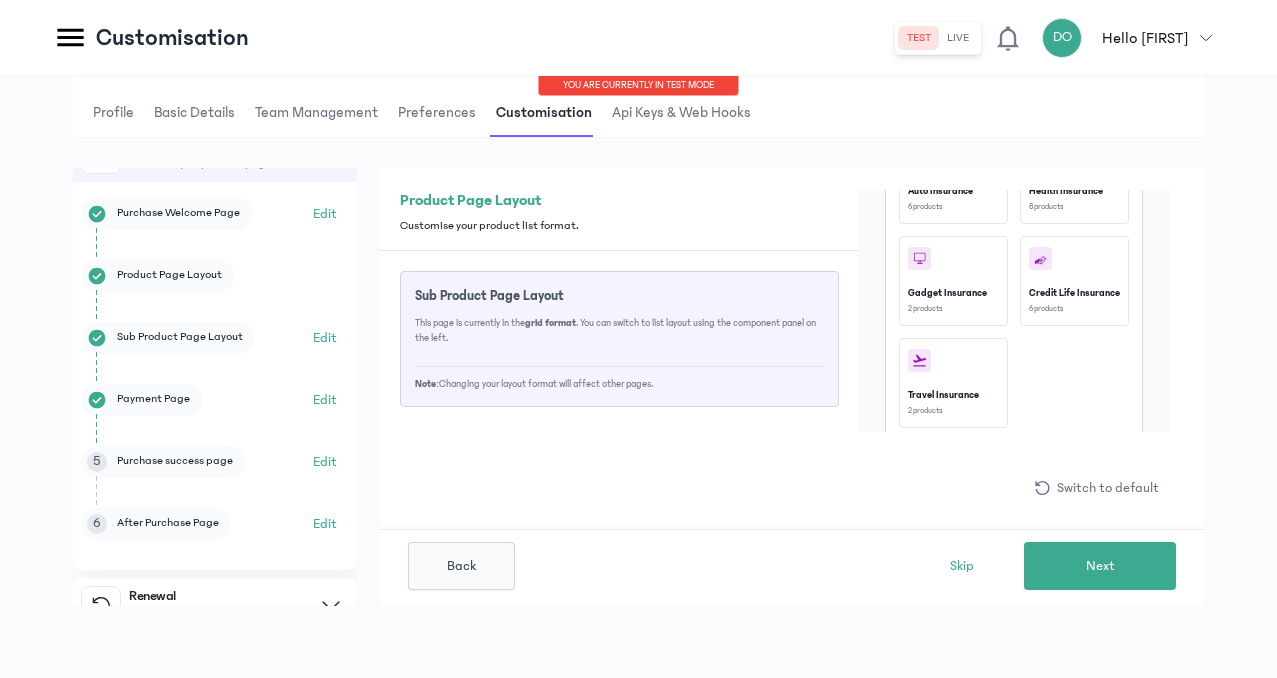 click on "Edit" at bounding box center (325, 400) 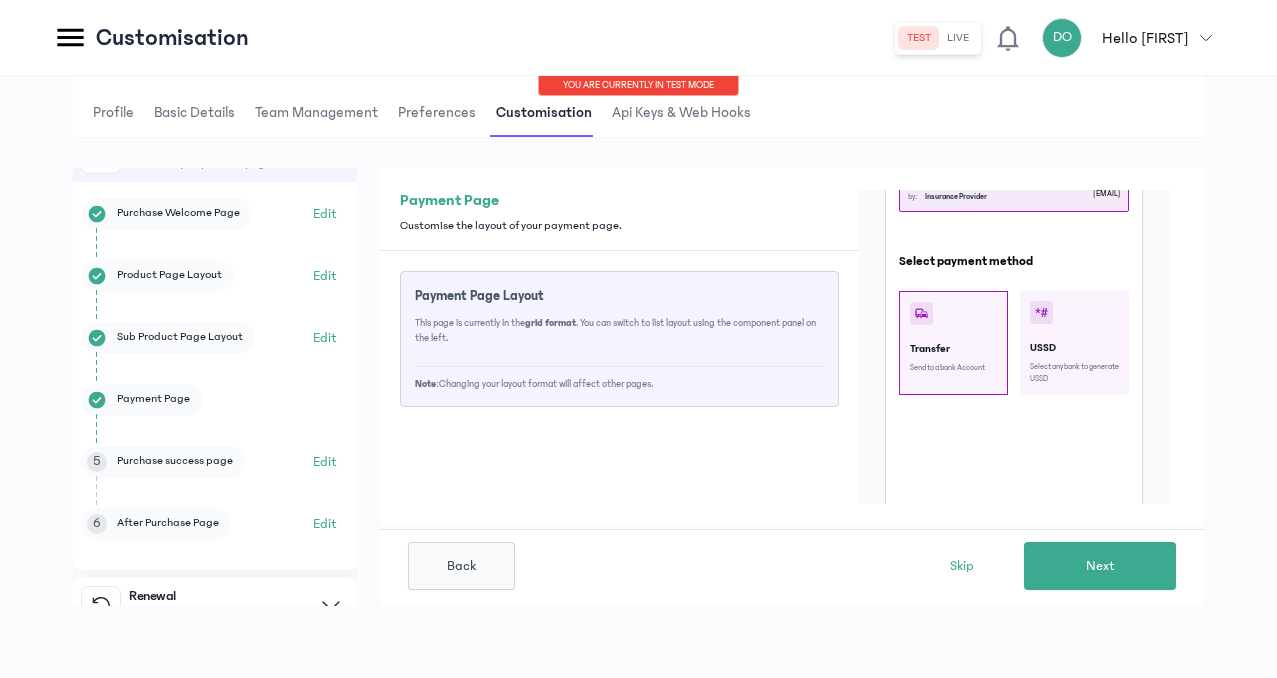 scroll, scrollTop: 192, scrollLeft: 0, axis: vertical 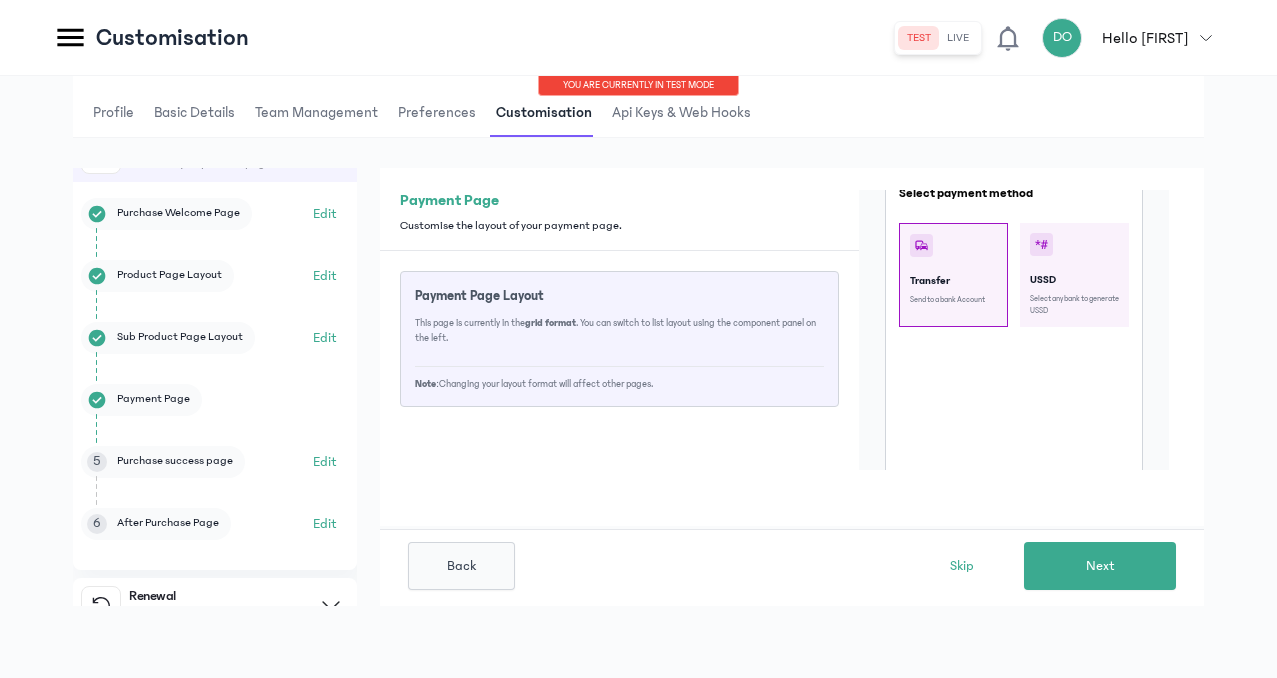 click on "Select any bank to generate USSD" at bounding box center [1074, 305] 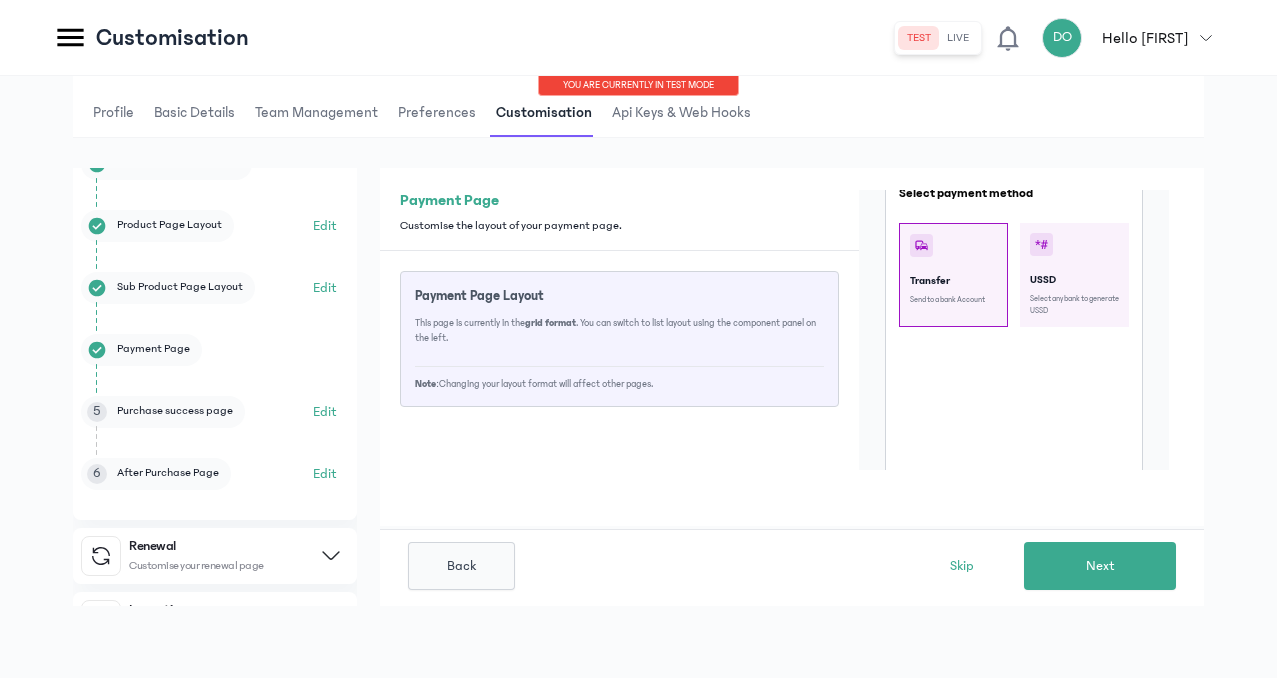 scroll, scrollTop: 160, scrollLeft: 0, axis: vertical 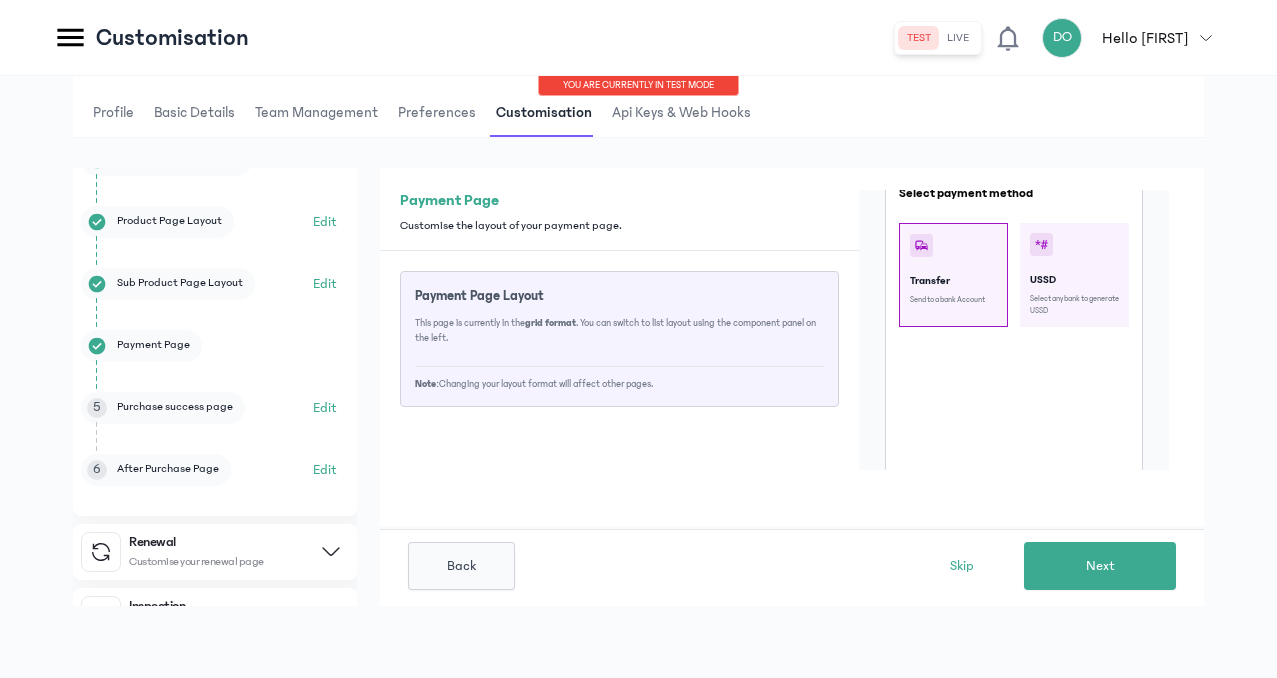 click on "Edit" at bounding box center (325, 408) 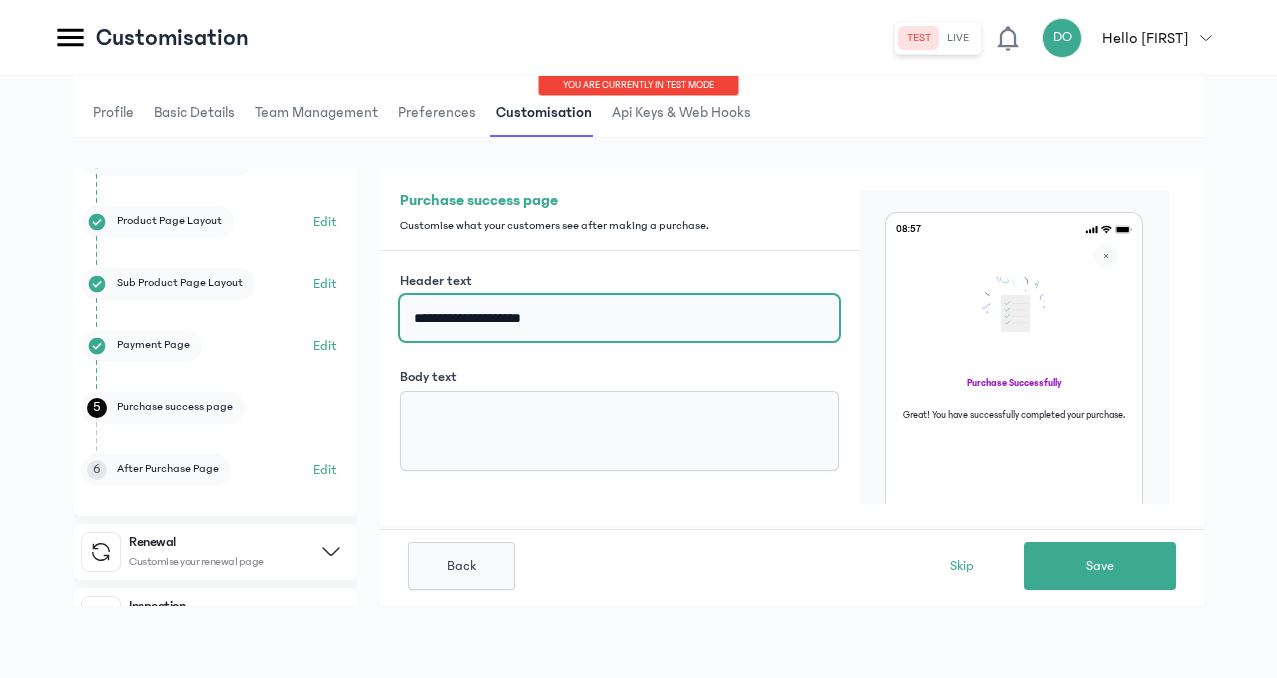 click on "**********" at bounding box center (619, 318) 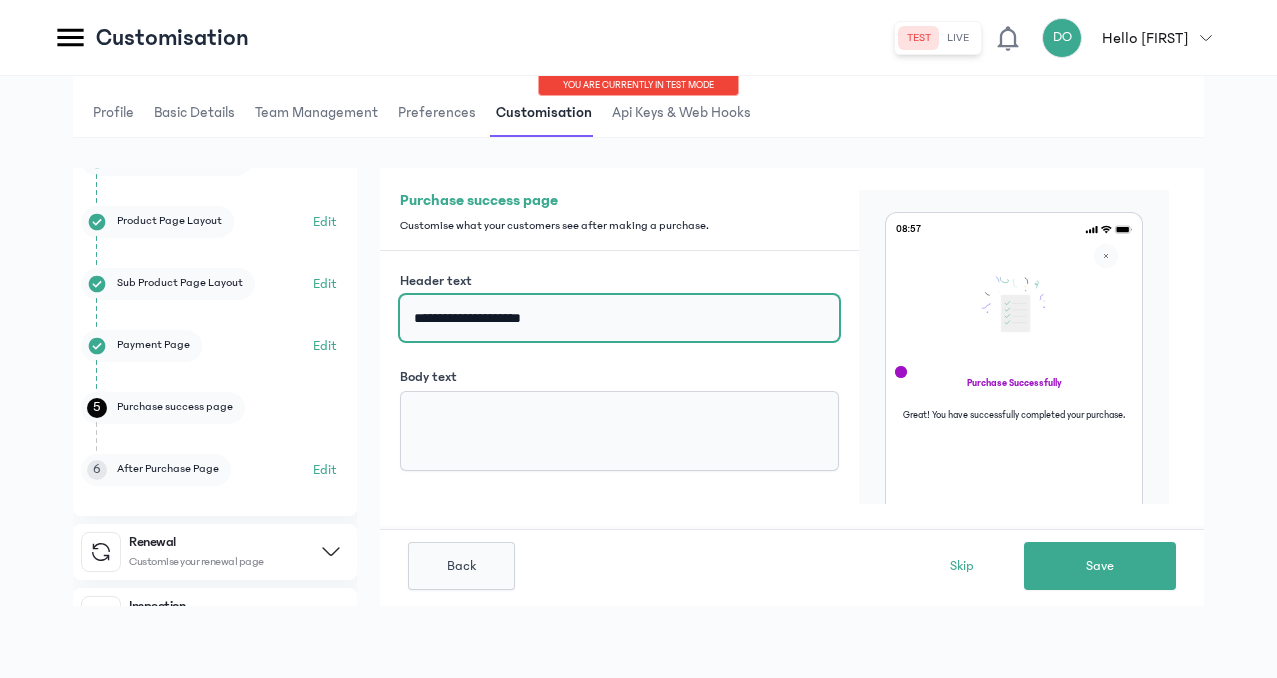 scroll, scrollTop: 2, scrollLeft: 0, axis: vertical 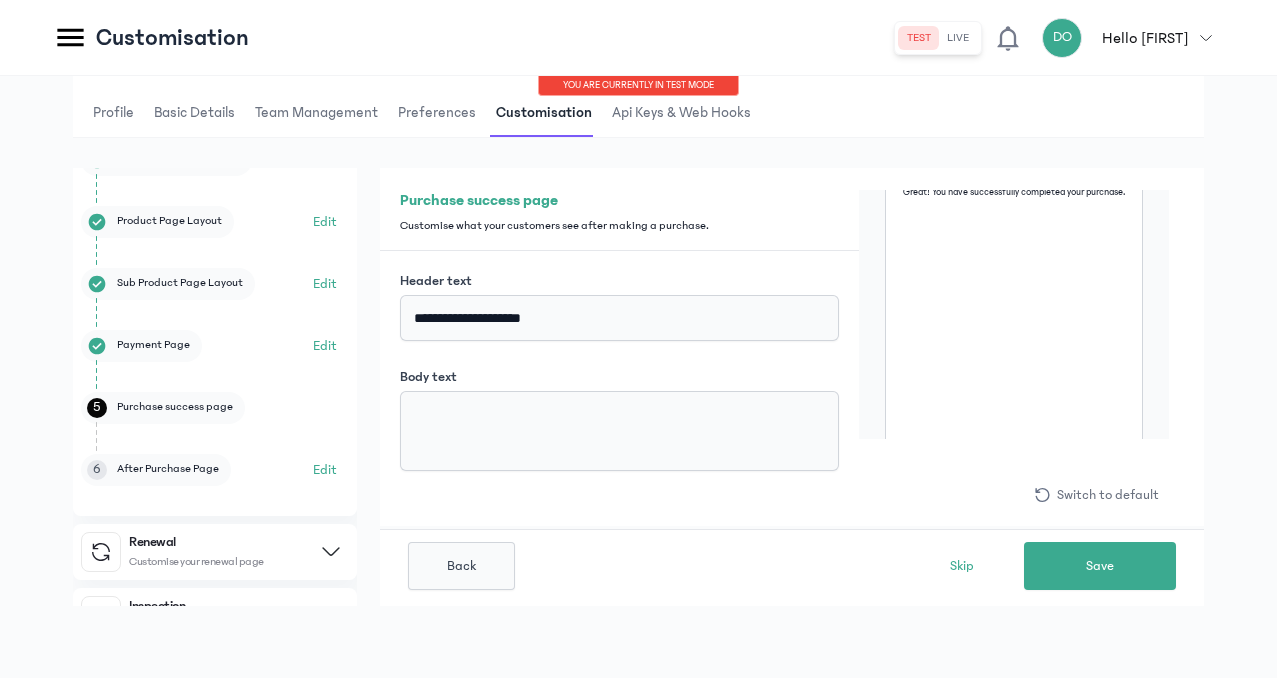 click on "6 After Purchase Page" at bounding box center [156, 470] 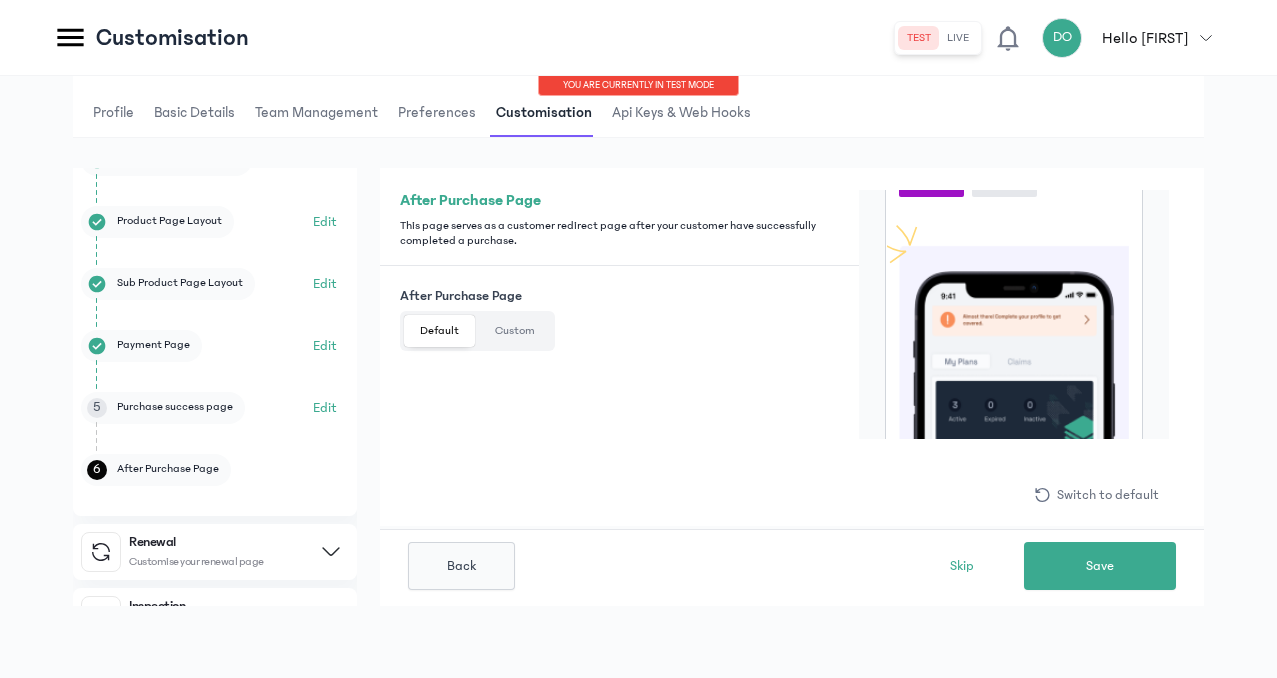 scroll, scrollTop: 0, scrollLeft: 0, axis: both 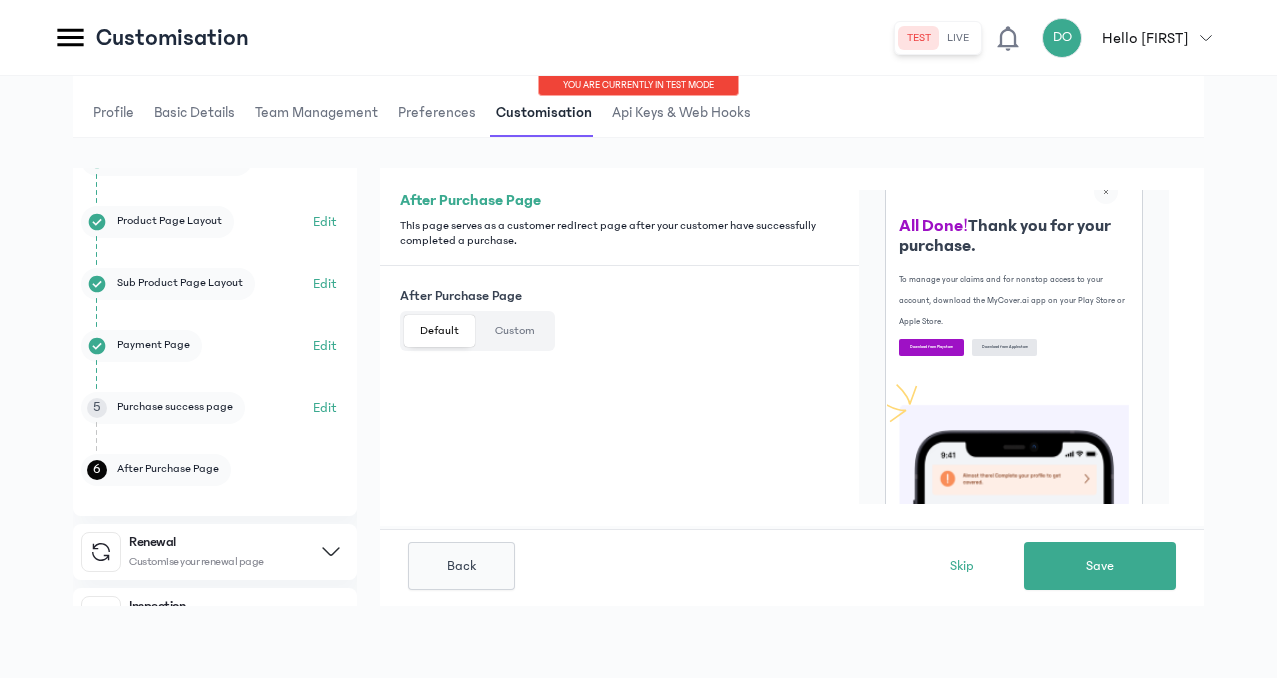 click on "Custom" 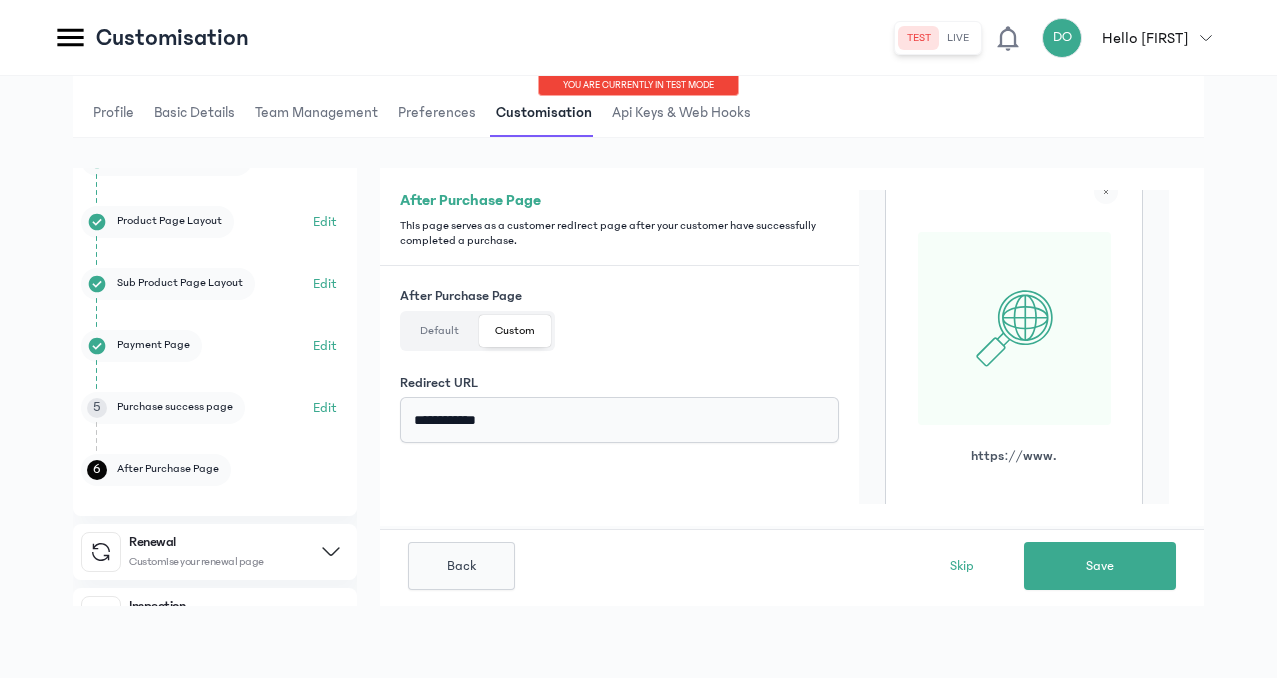 click on "Default" 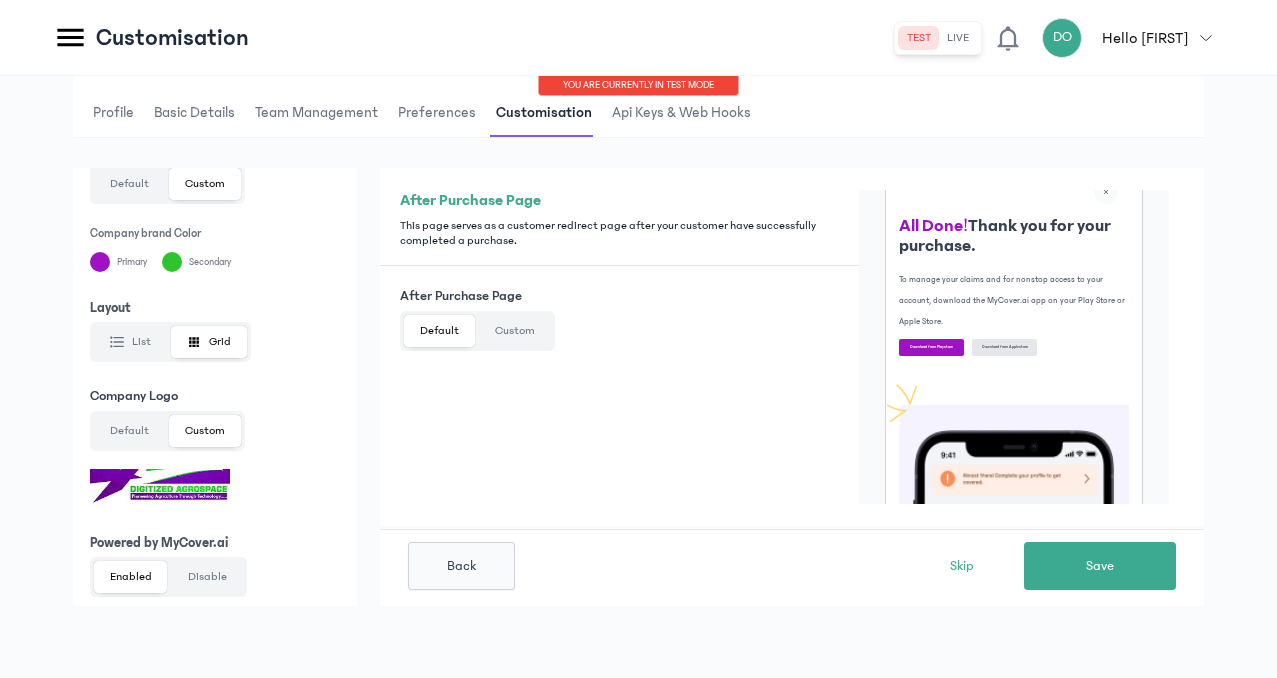 scroll, scrollTop: 755, scrollLeft: 0, axis: vertical 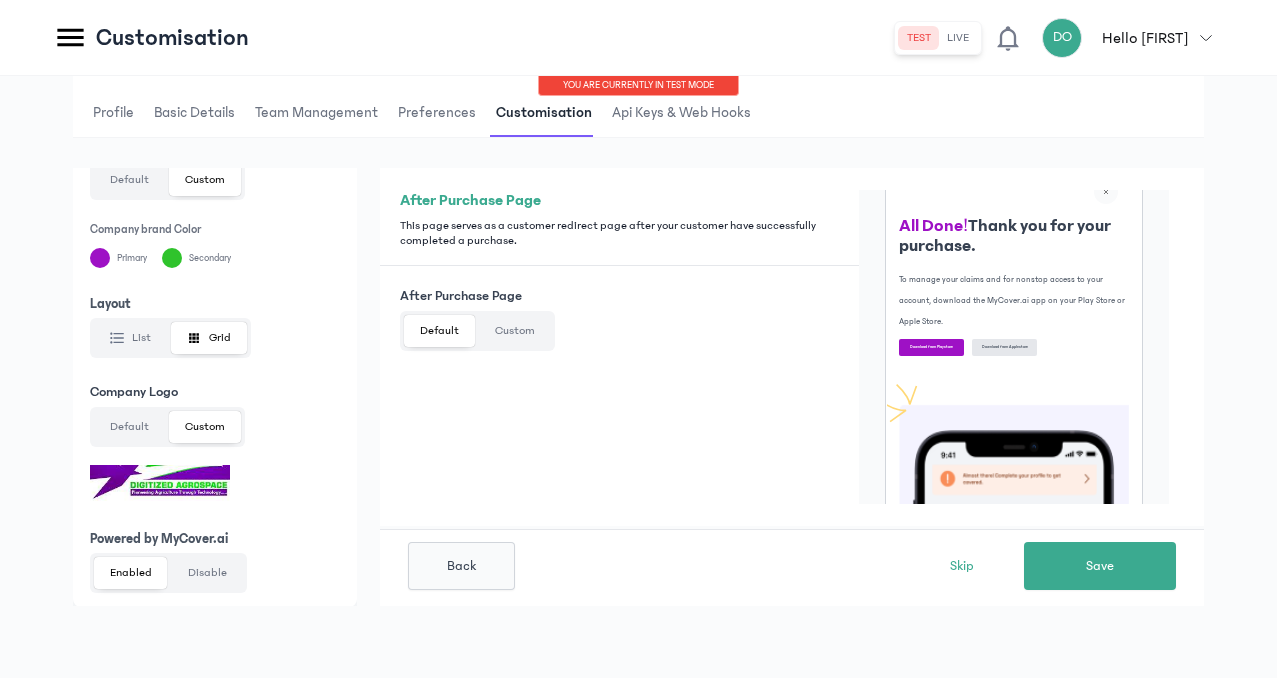 click on "Disable" 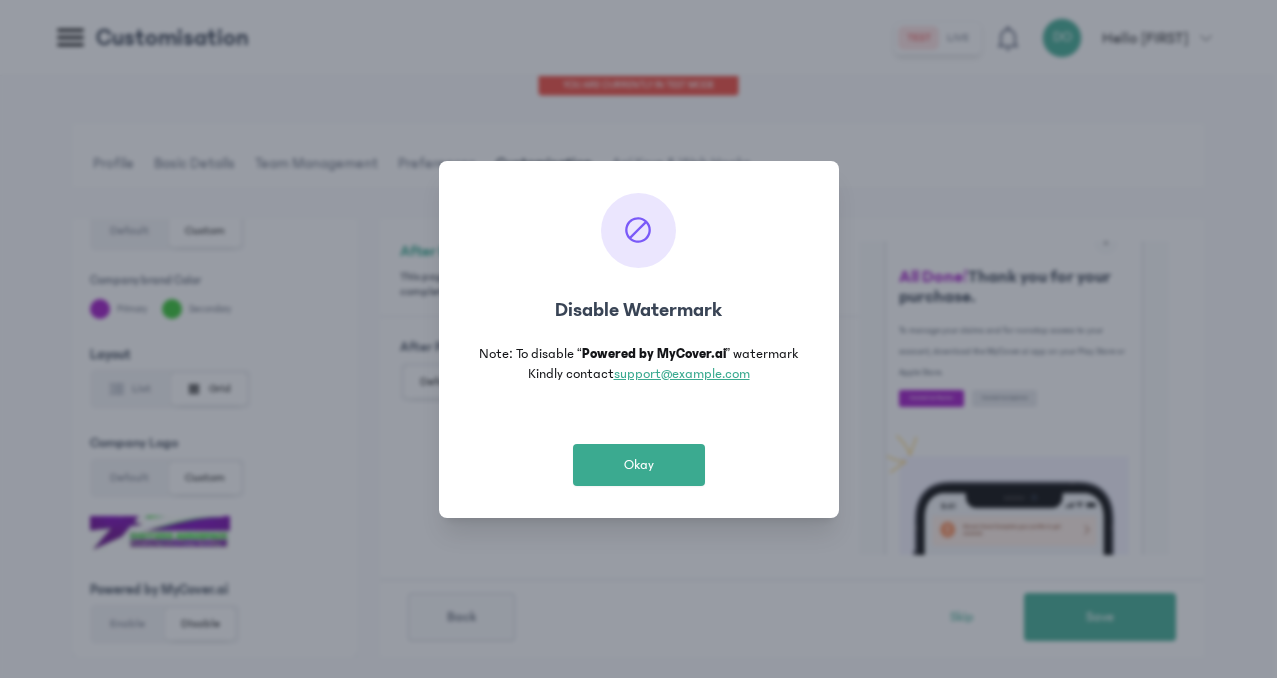 scroll, scrollTop: 0, scrollLeft: 0, axis: both 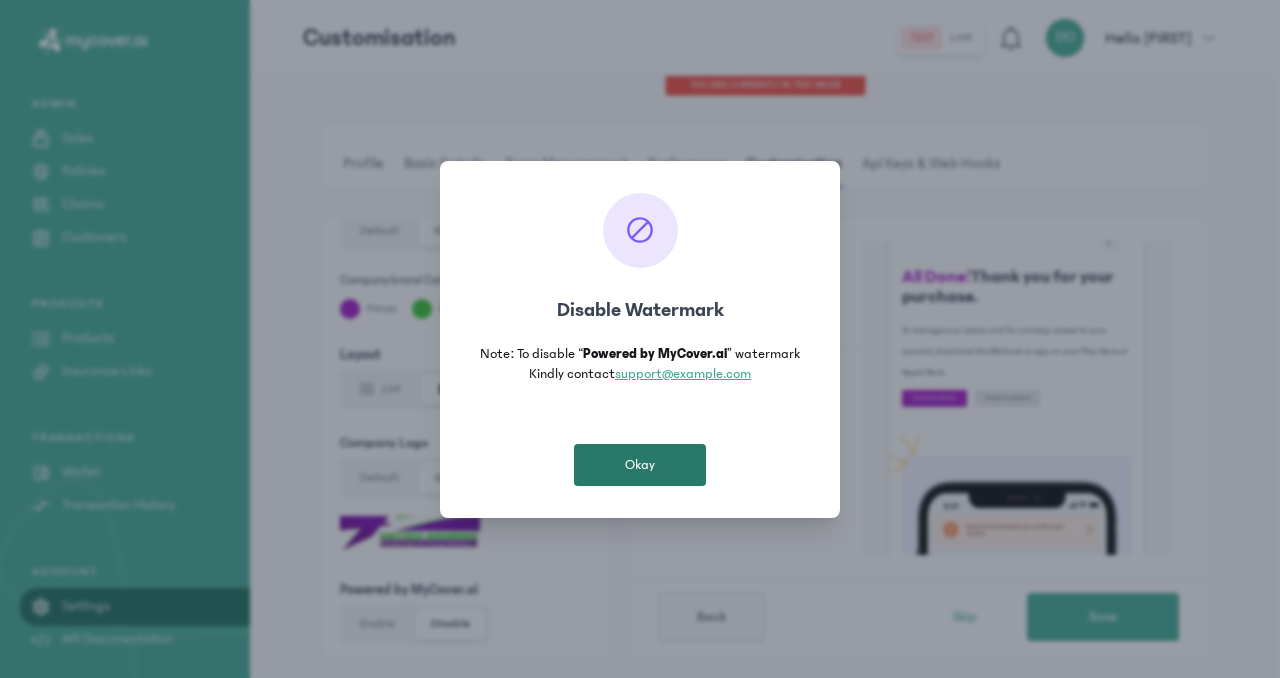 click on "Okay" 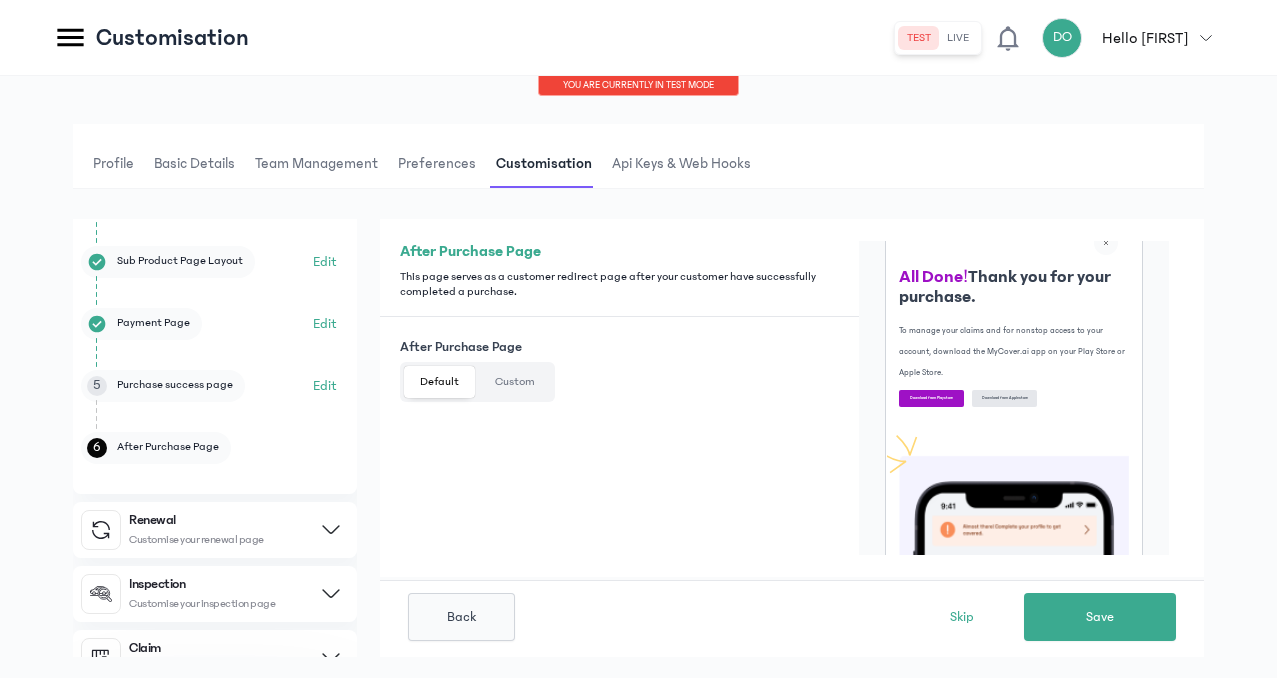 scroll, scrollTop: 0, scrollLeft: 0, axis: both 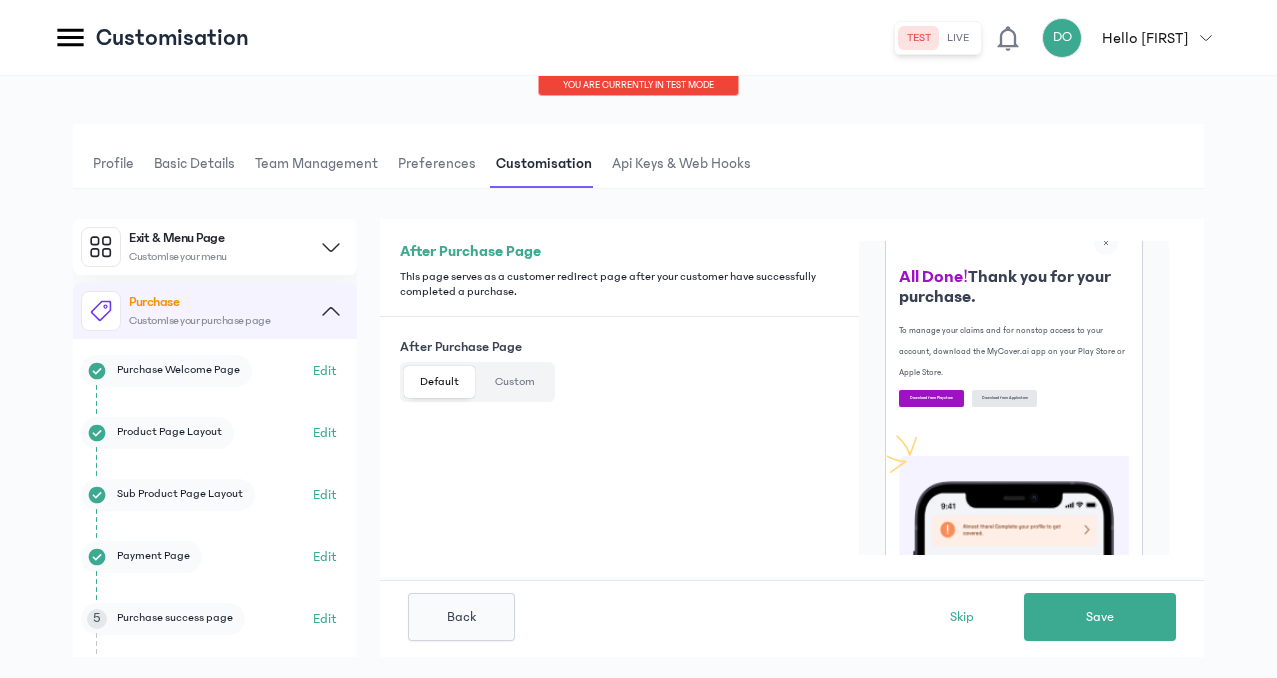 click on "Api Keys & Web hooks" at bounding box center [681, 164] 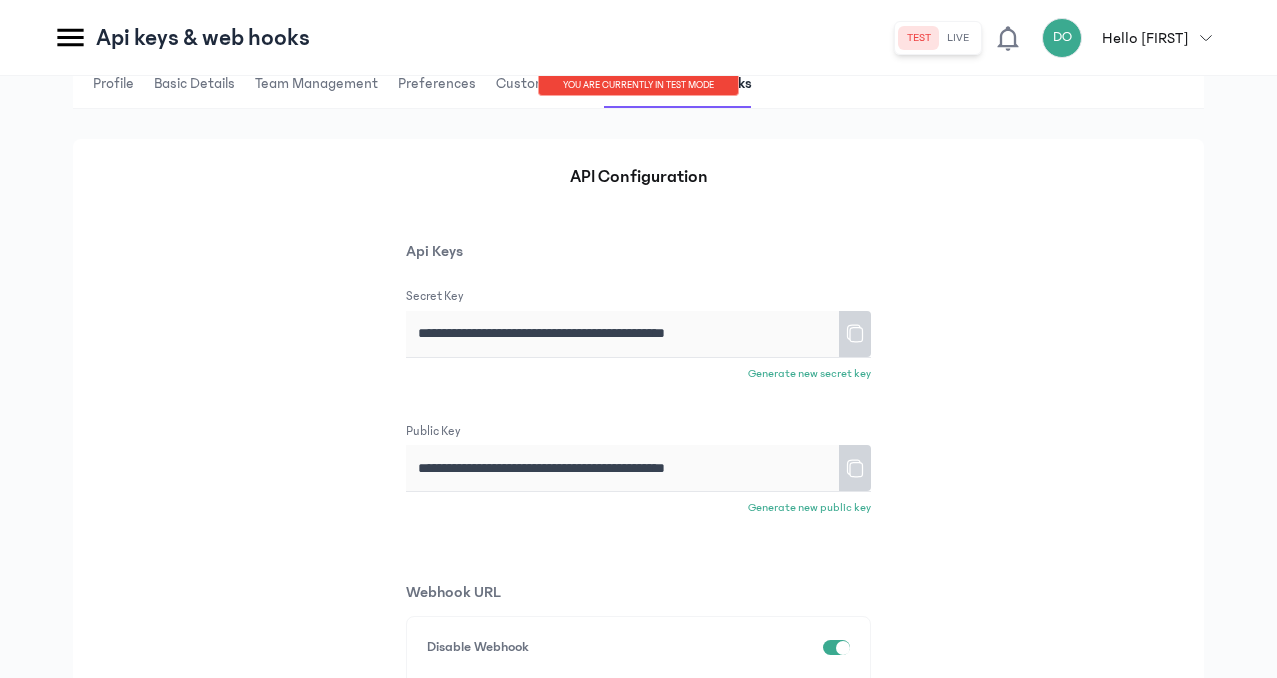 scroll, scrollTop: 83, scrollLeft: 0, axis: vertical 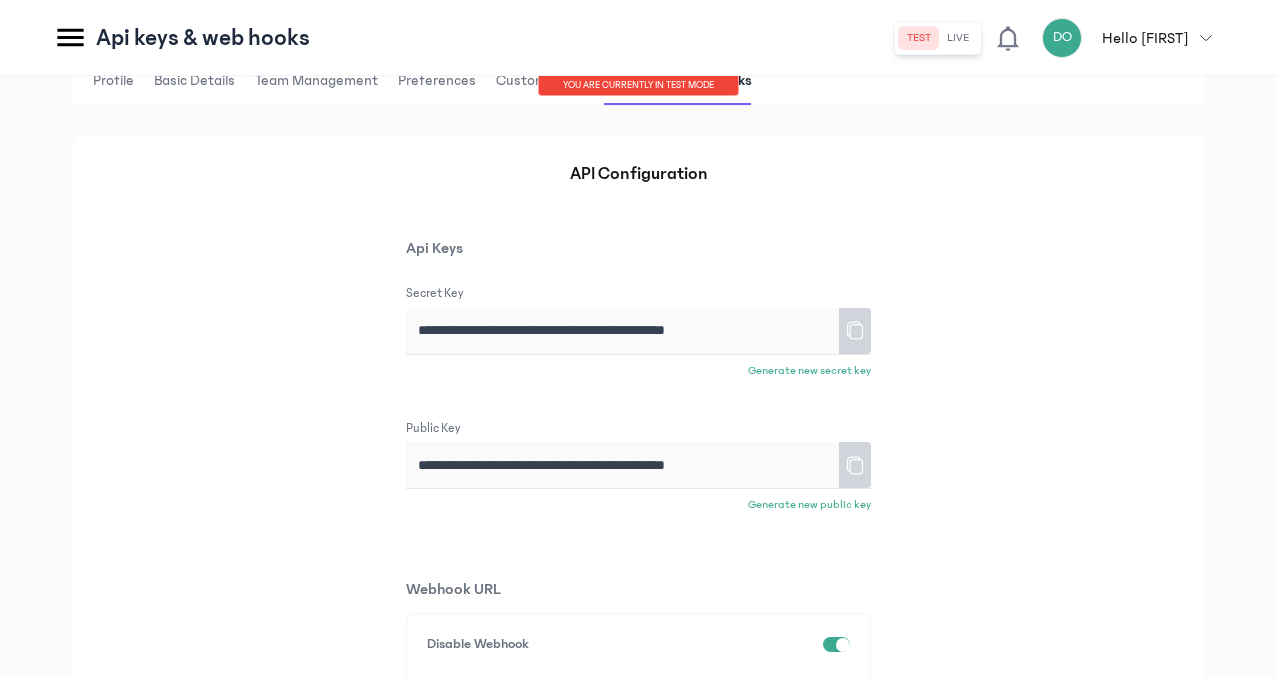 click 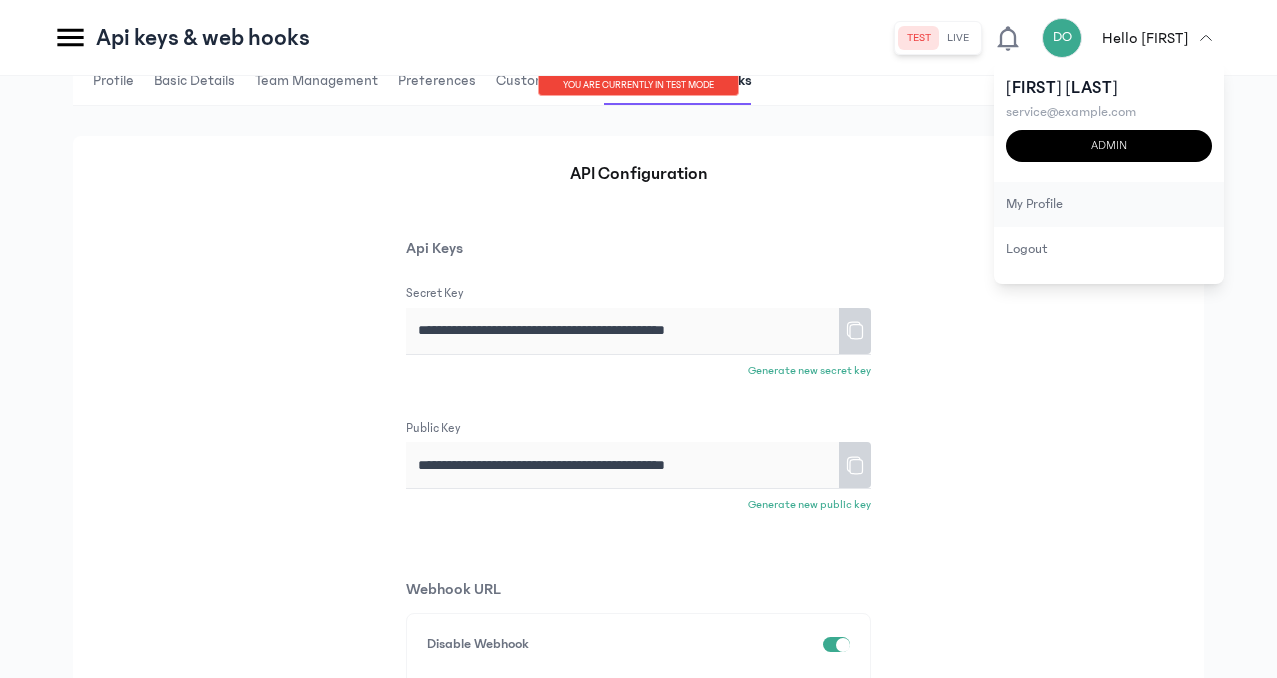 click on "my profile" 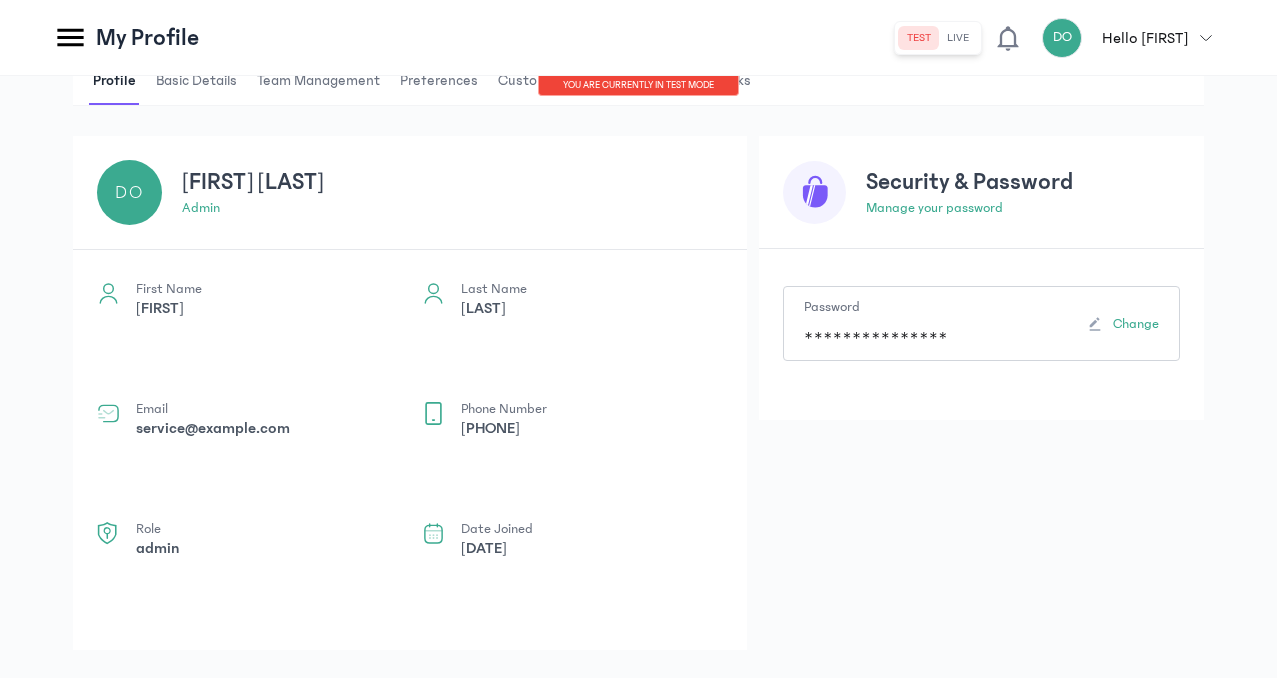 click on "First Name [FIRST]
Last Name [LAST]
Email service@example.com
Phone Number [PHONE] Role admin
Date Joined [DATE]" at bounding box center [410, 450] 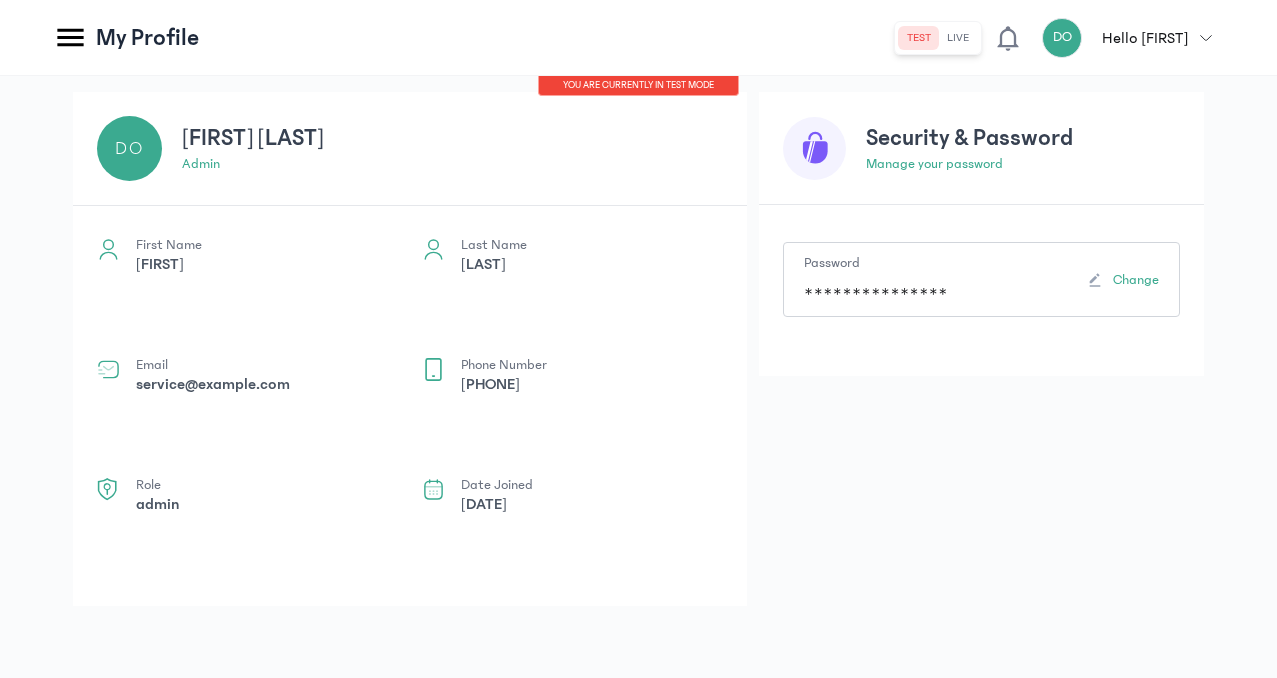 click on "Wallet" 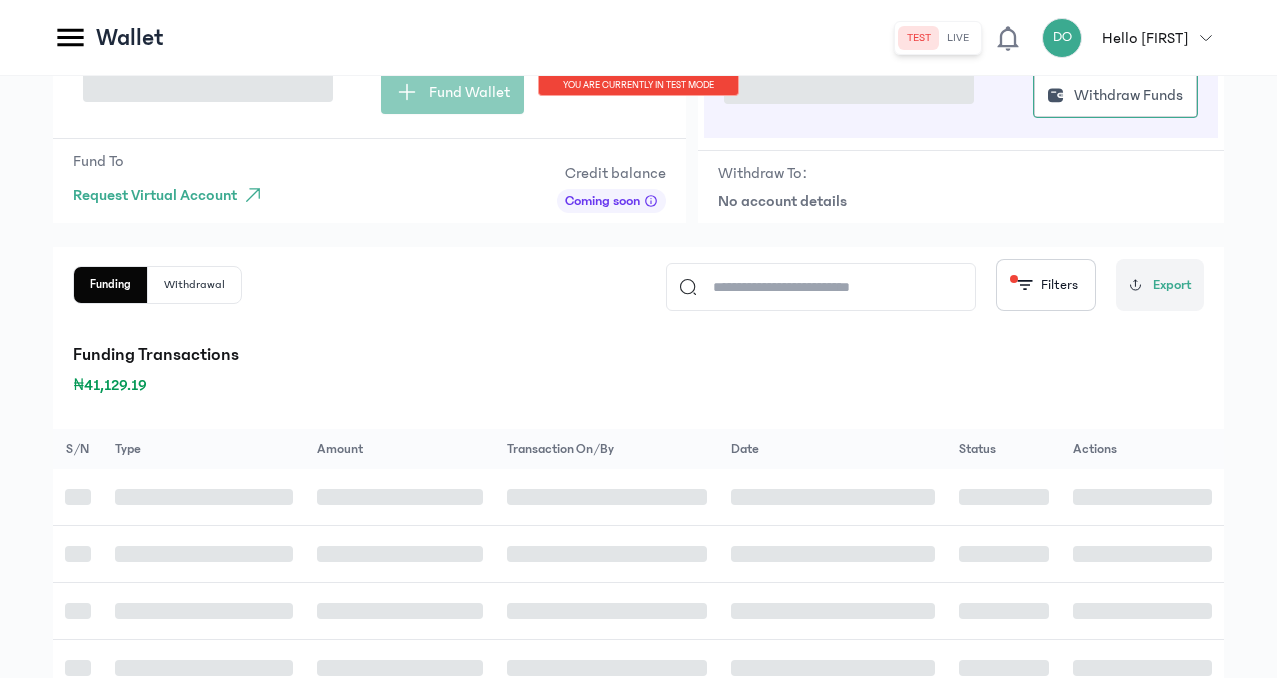 scroll, scrollTop: 0, scrollLeft: 0, axis: both 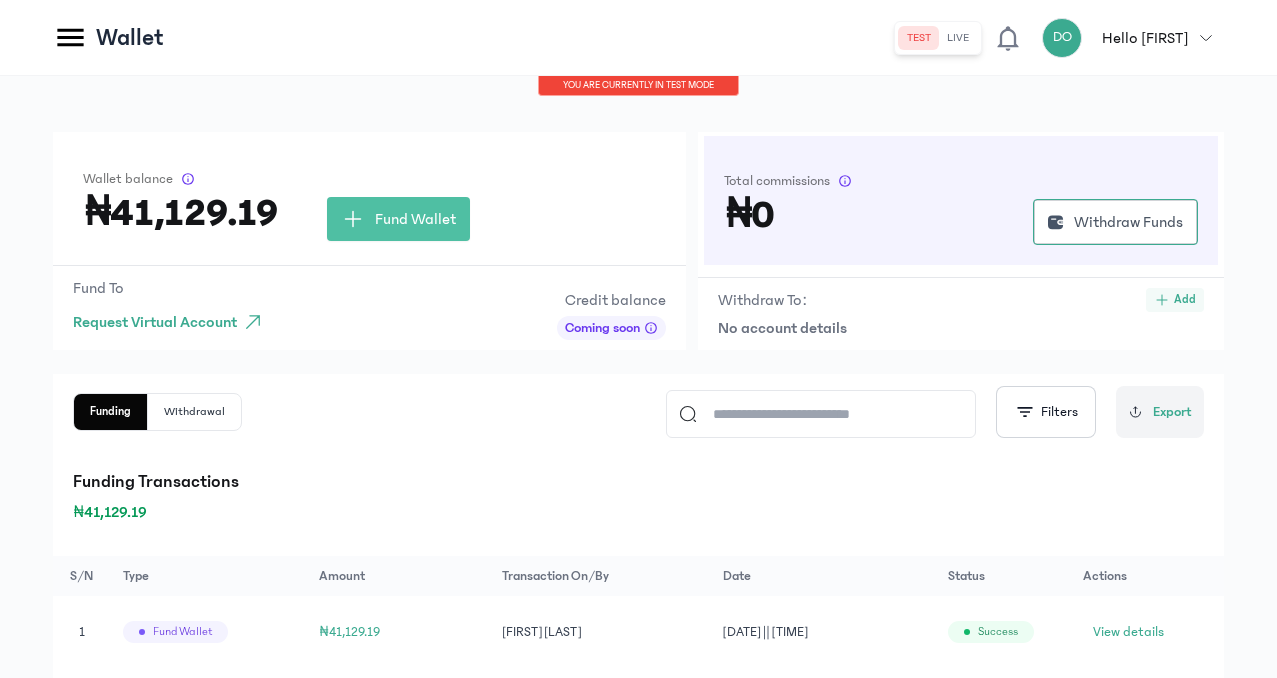 click on "Add" 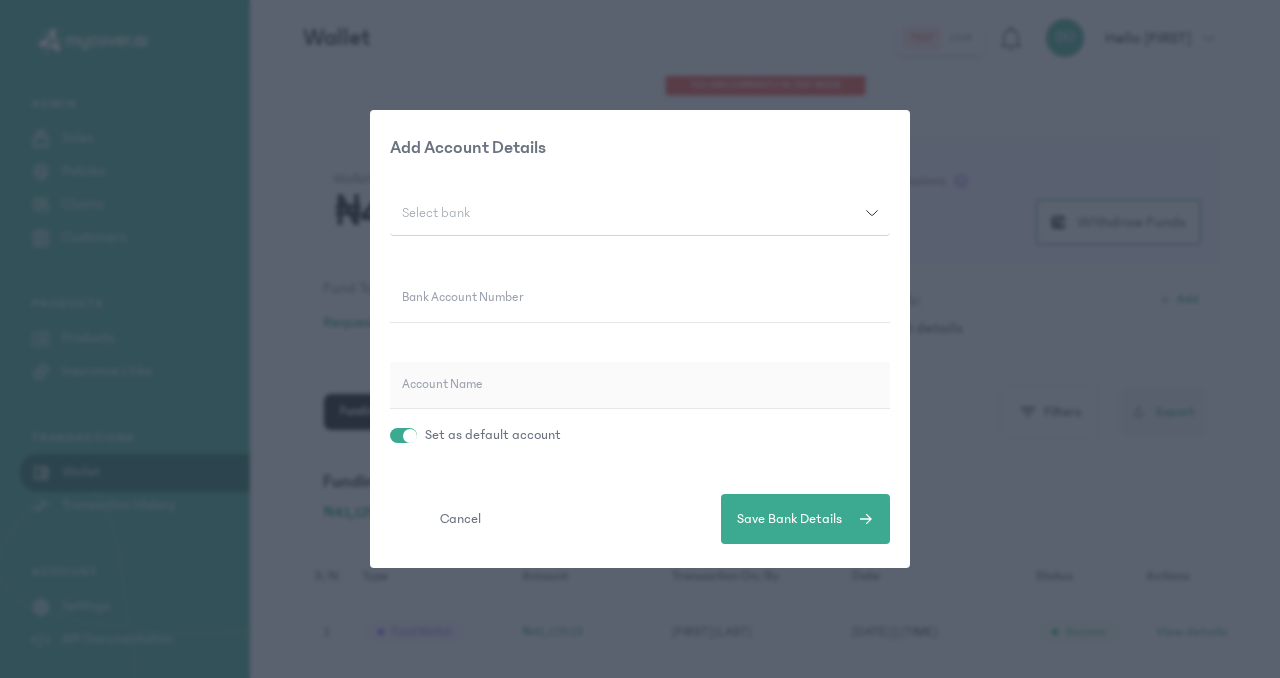 click on "Add Account Details Select bank
Bank Account Number Account Name Set as default account  Cancel   Save Bank Details" 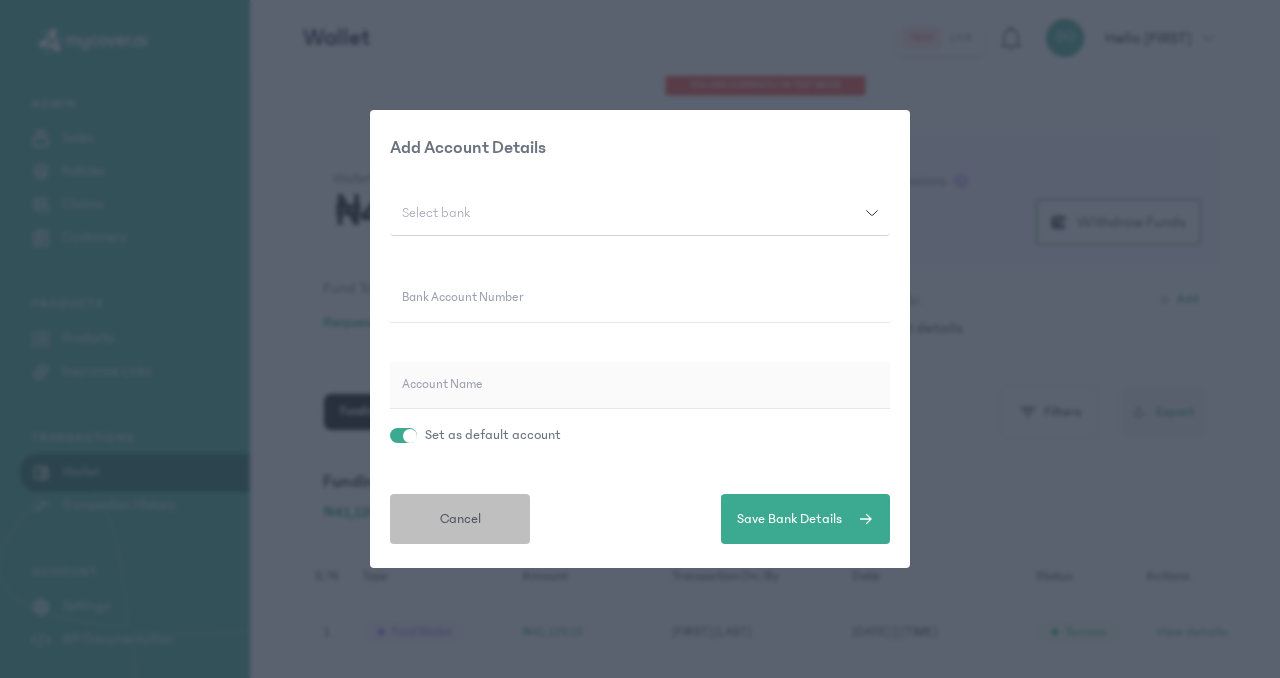 click on "Cancel" at bounding box center (460, 519) 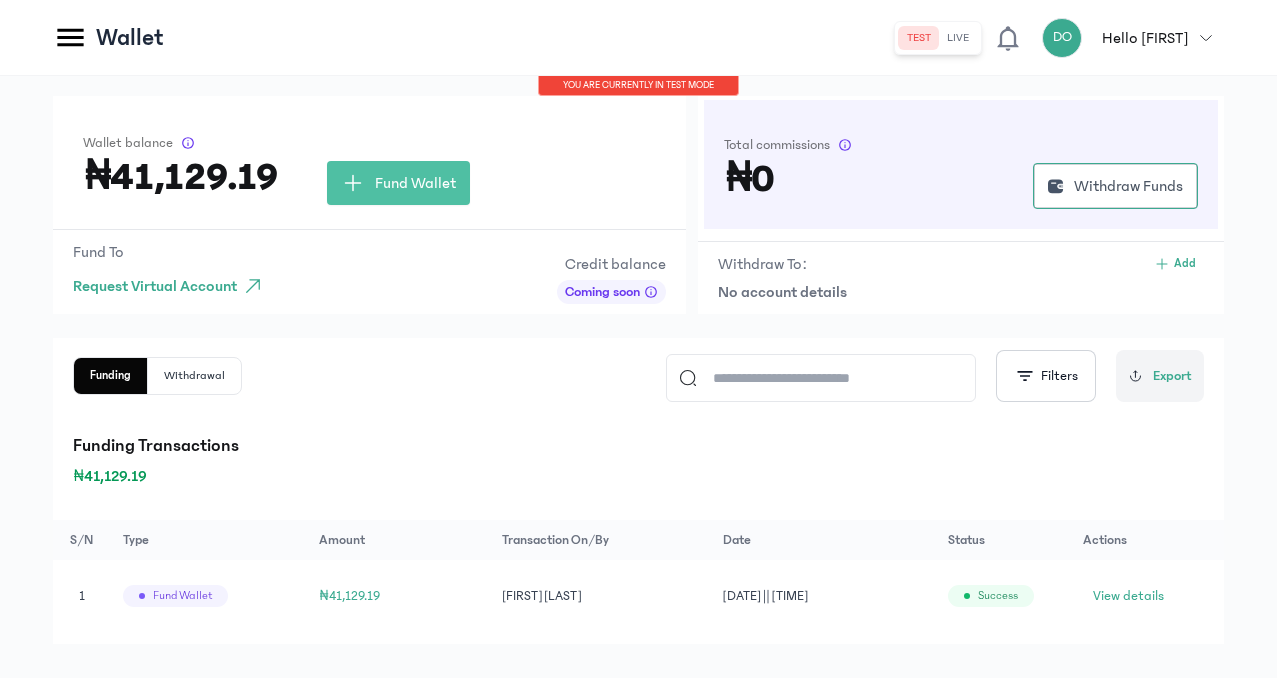 scroll, scrollTop: 0, scrollLeft: 0, axis: both 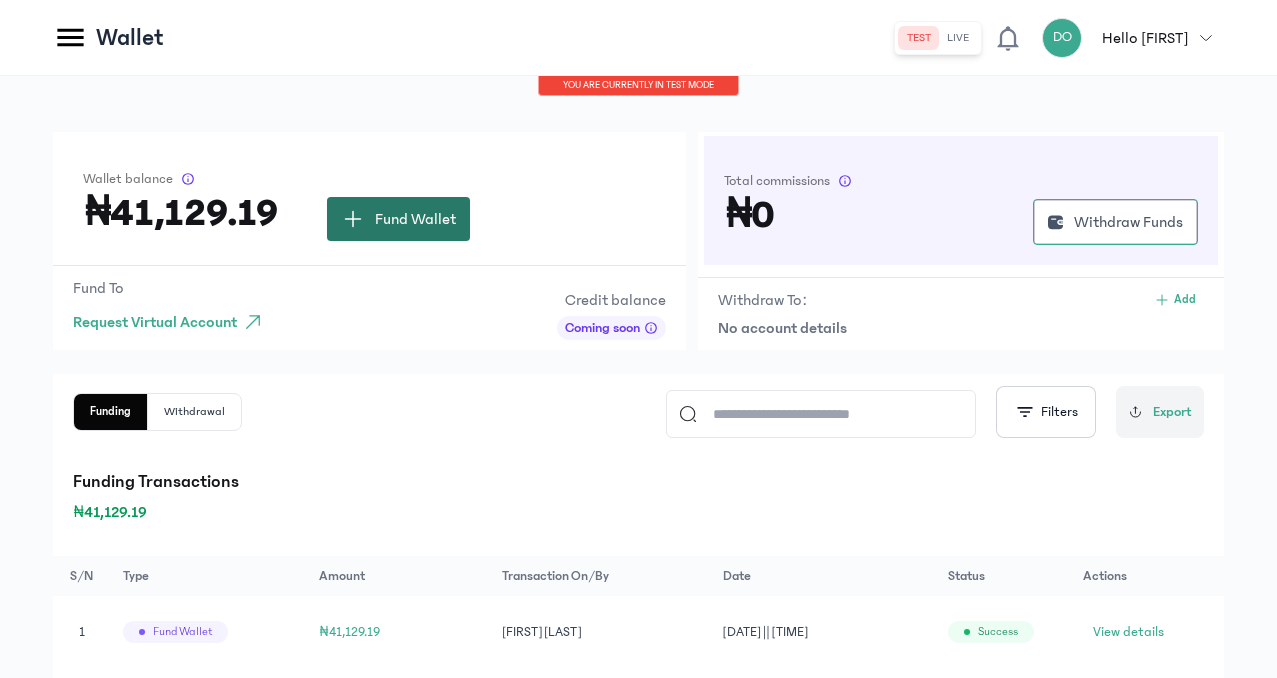 click on "Fund Wallet" 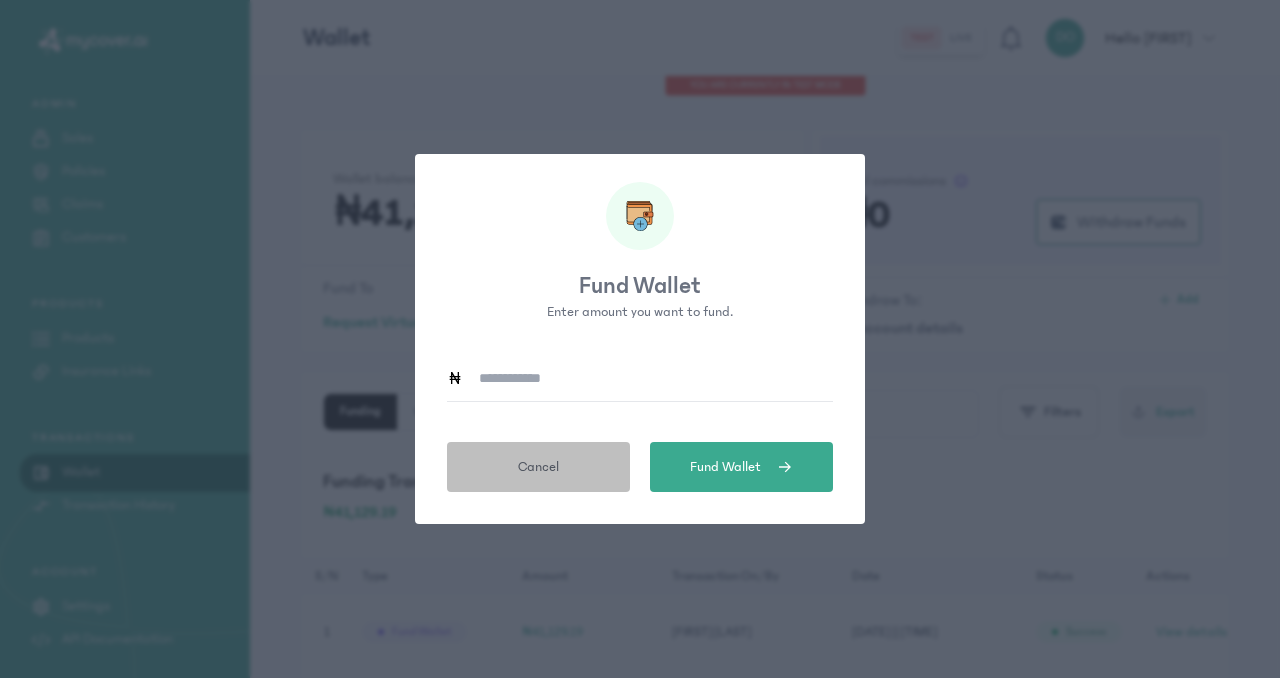 click on "Cancel" at bounding box center [538, 467] 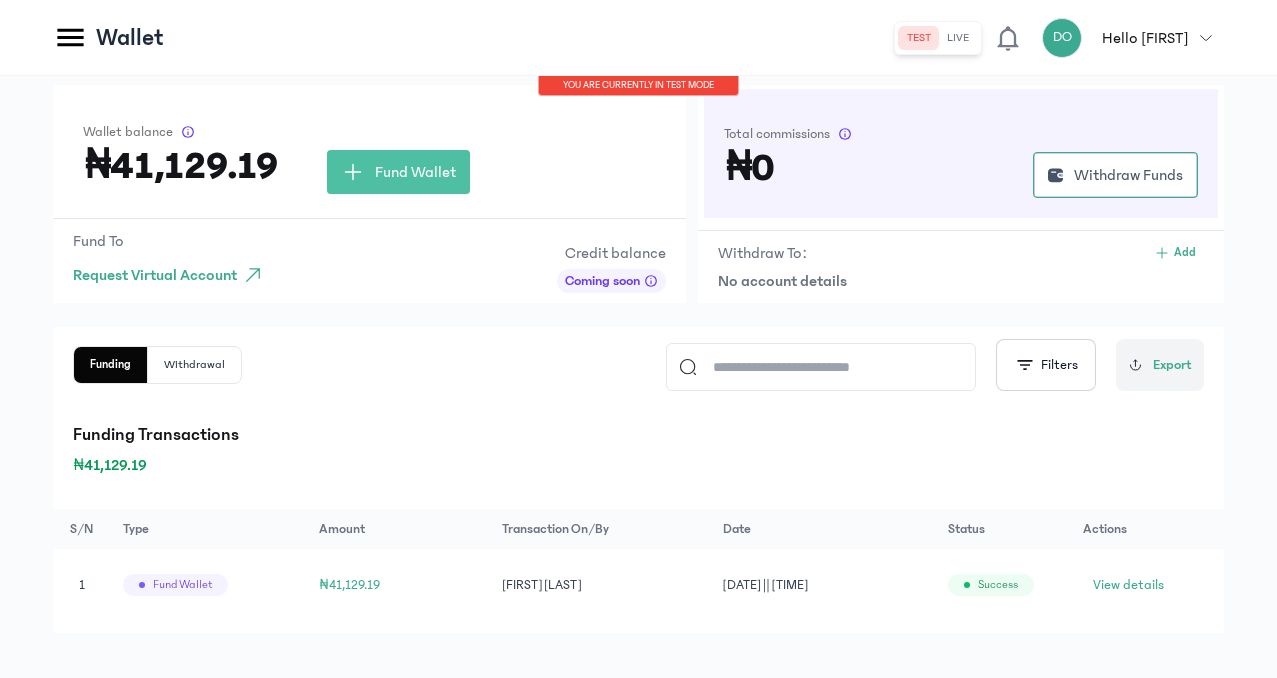 scroll, scrollTop: 70, scrollLeft: 0, axis: vertical 